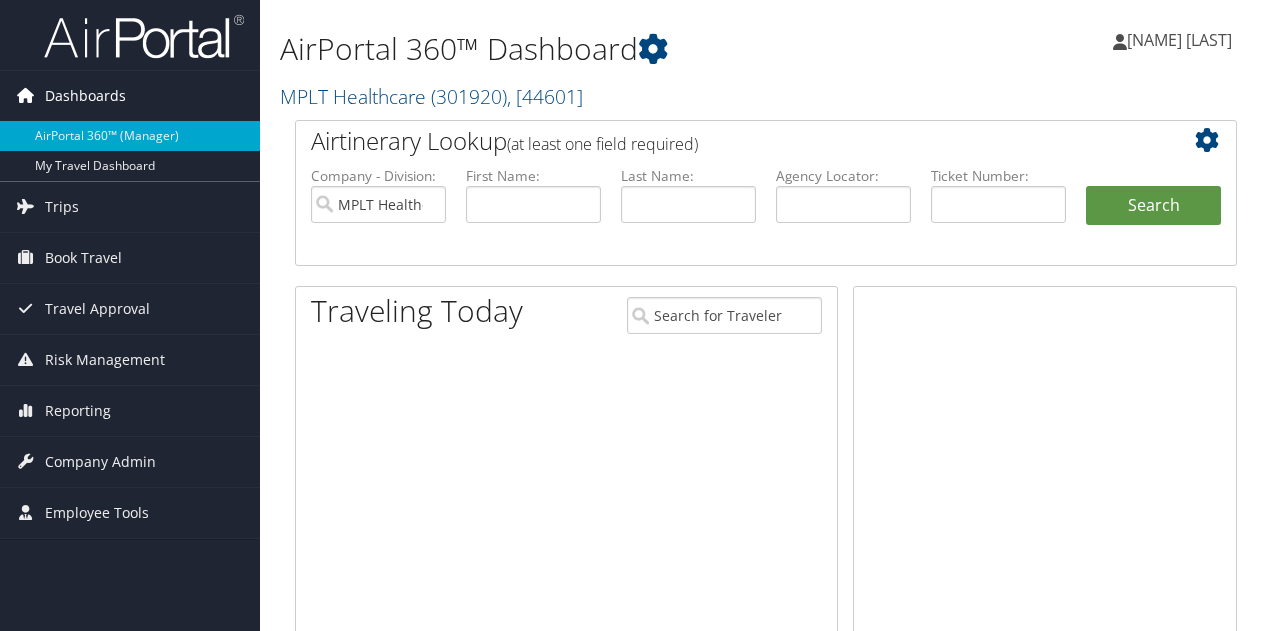 scroll, scrollTop: 0, scrollLeft: 0, axis: both 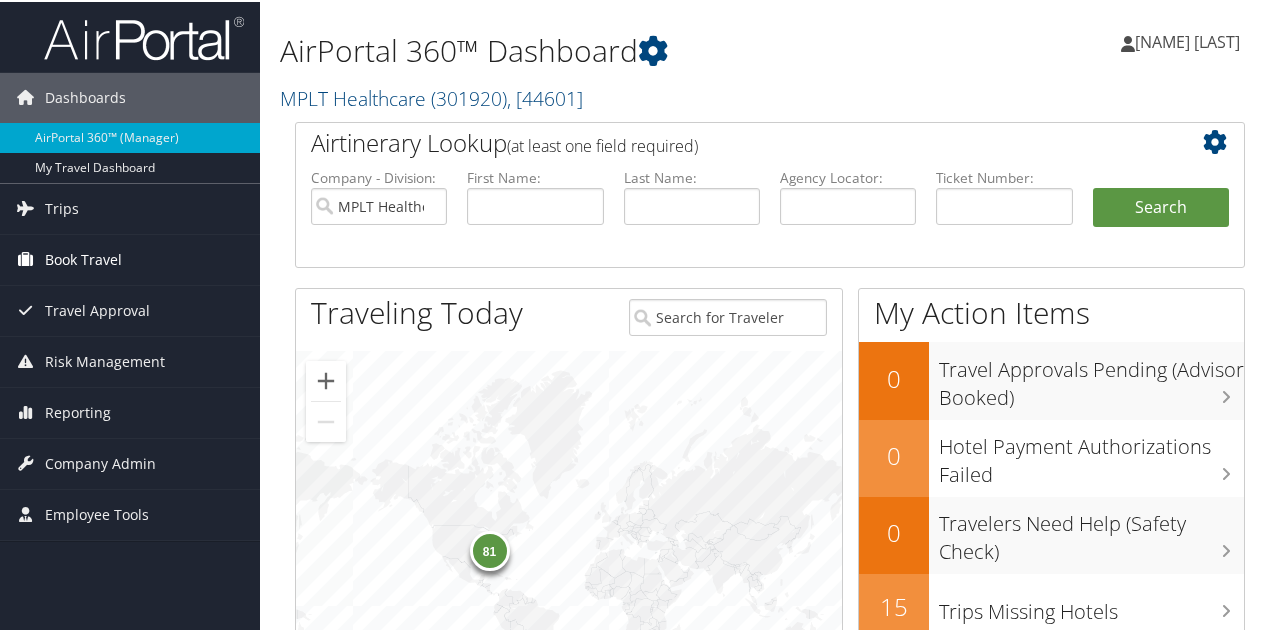 click on "Book Travel" at bounding box center [83, 258] 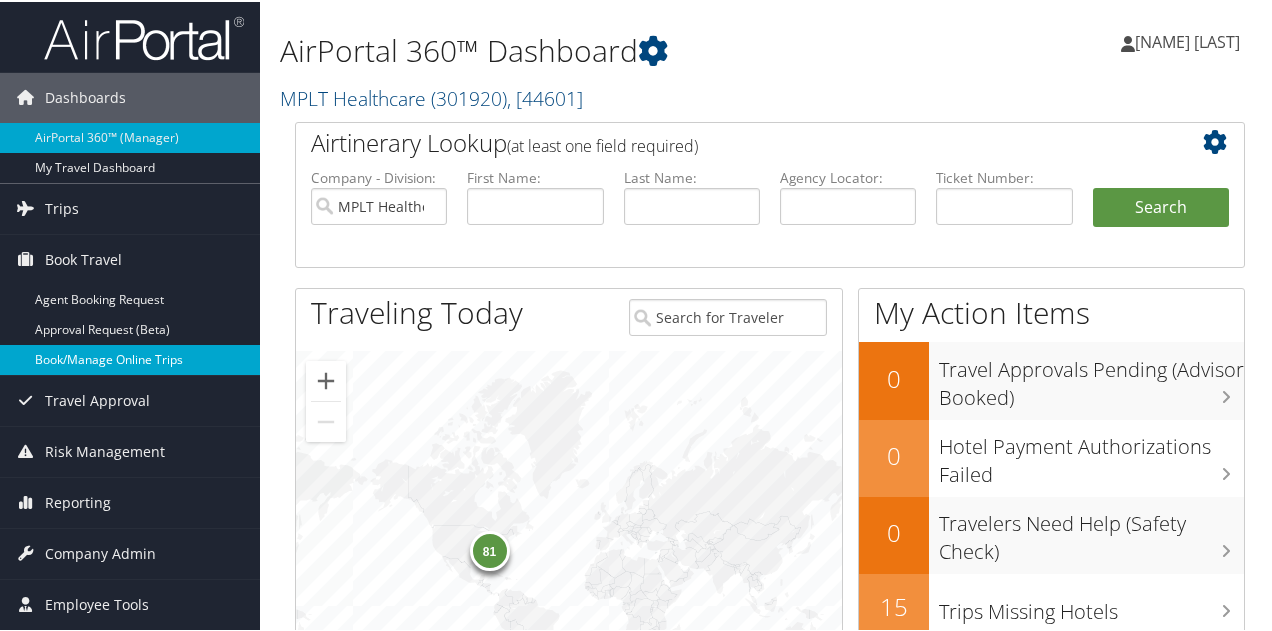 click on "Book/Manage Online Trips" at bounding box center (130, 358) 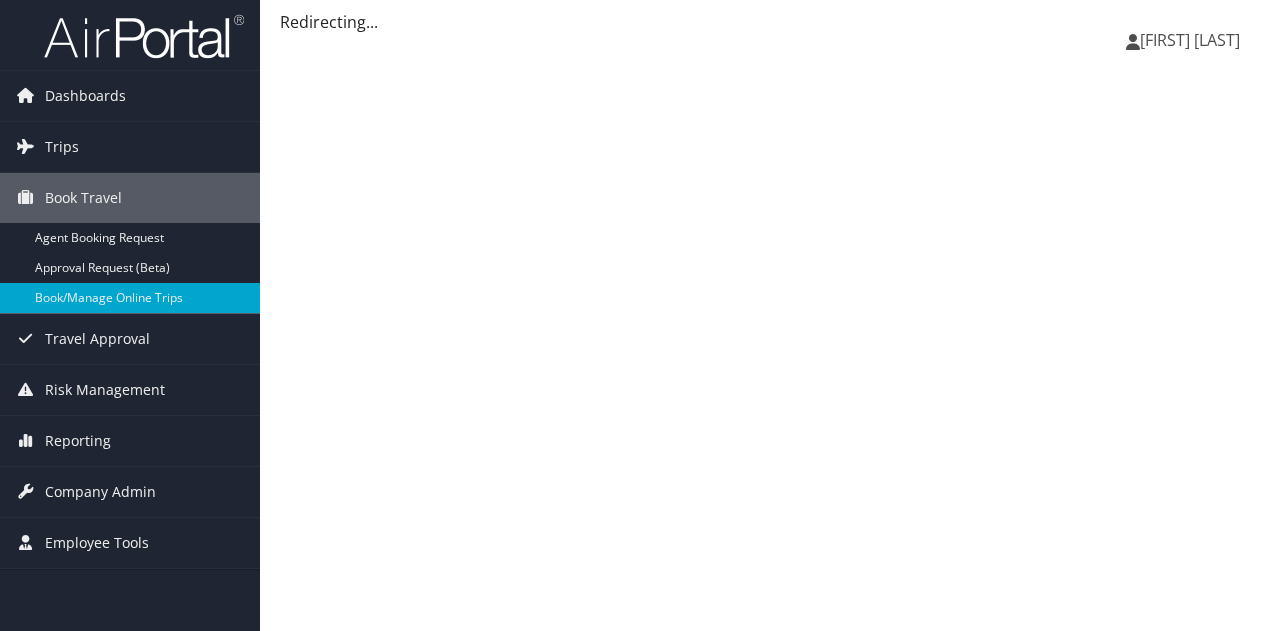scroll, scrollTop: 0, scrollLeft: 0, axis: both 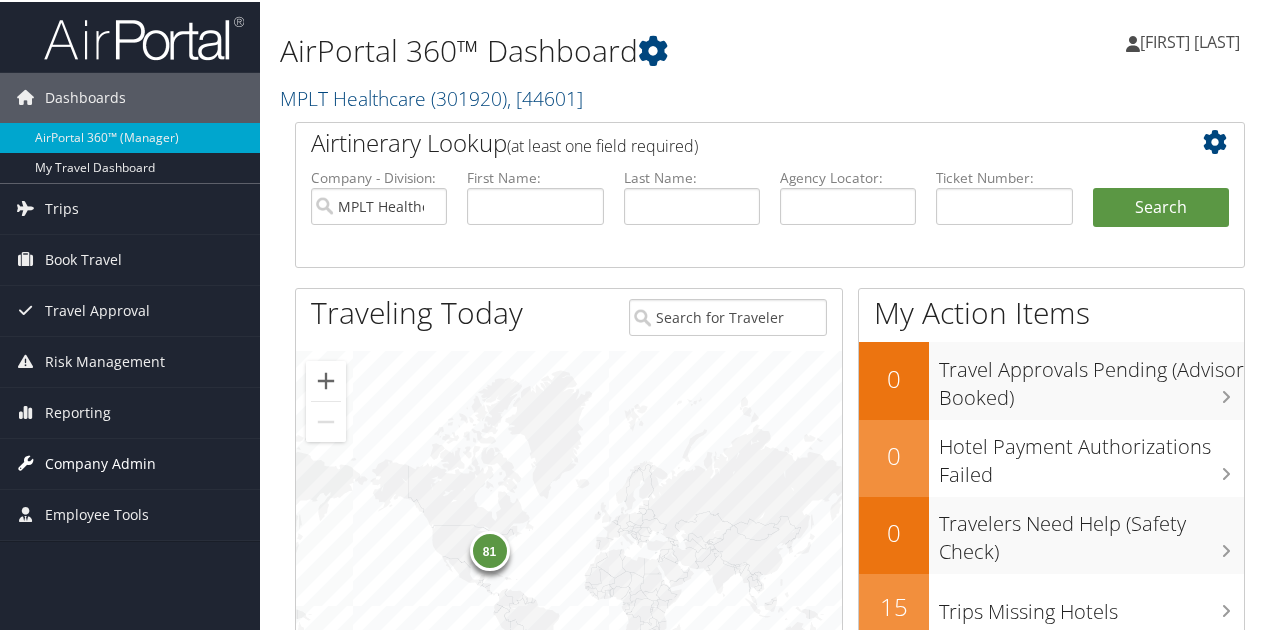 click on "Company Admin" at bounding box center (100, 462) 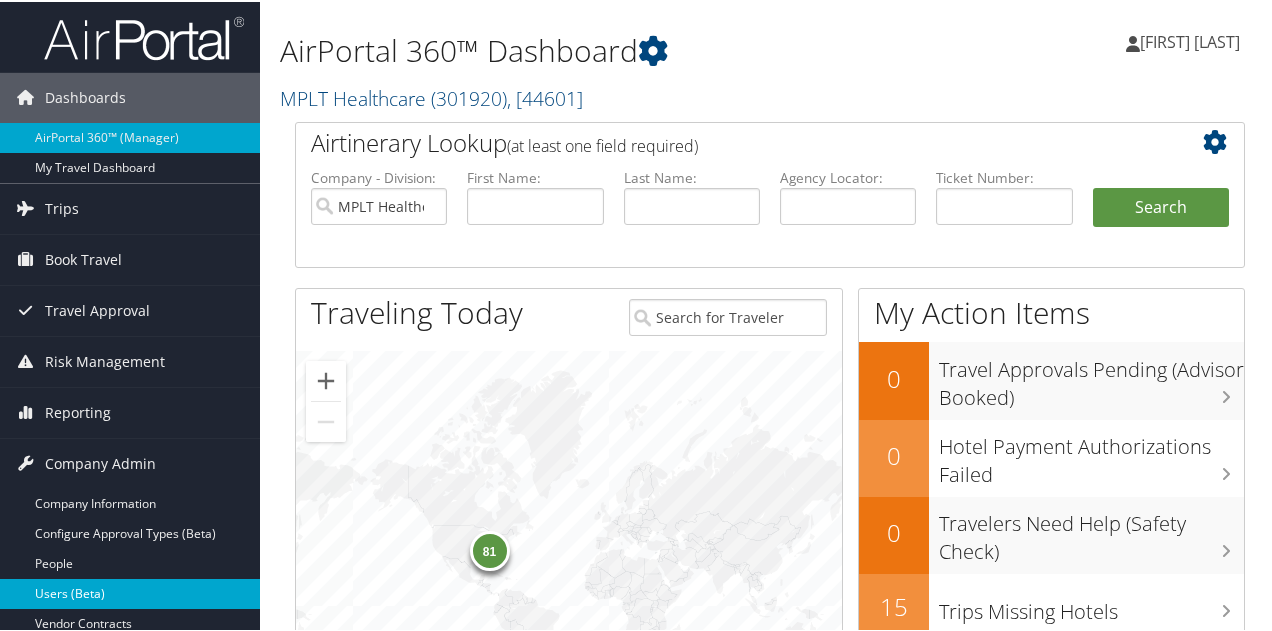 click on "Users (Beta)" at bounding box center (130, 592) 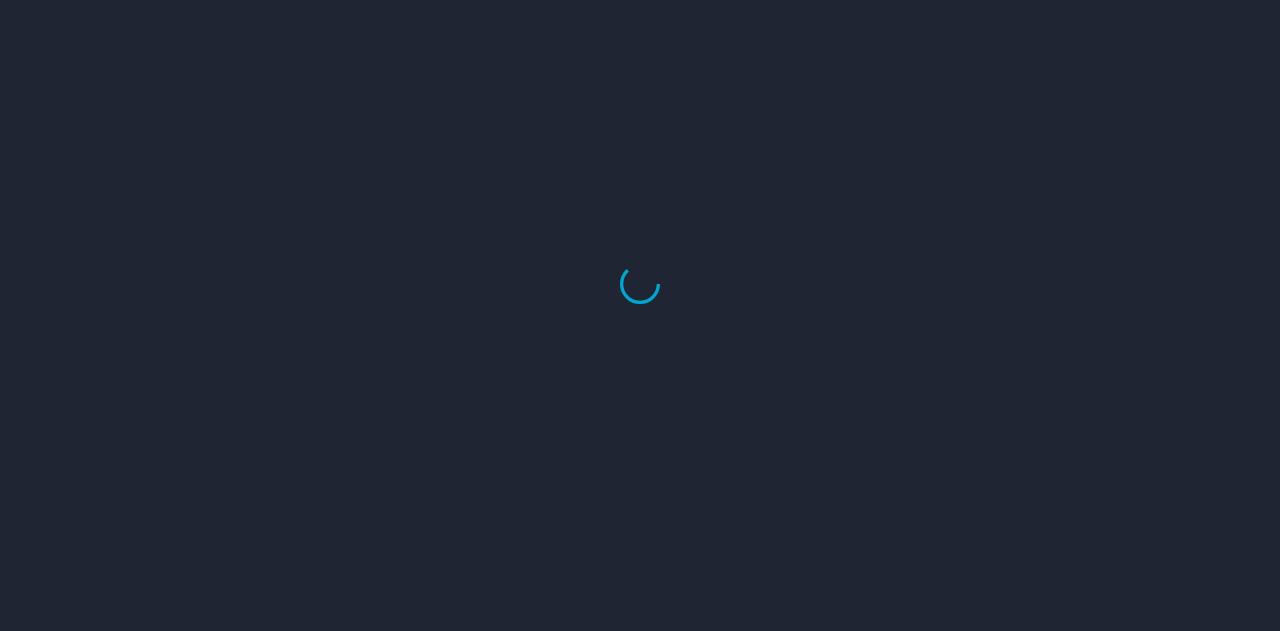scroll, scrollTop: 0, scrollLeft: 0, axis: both 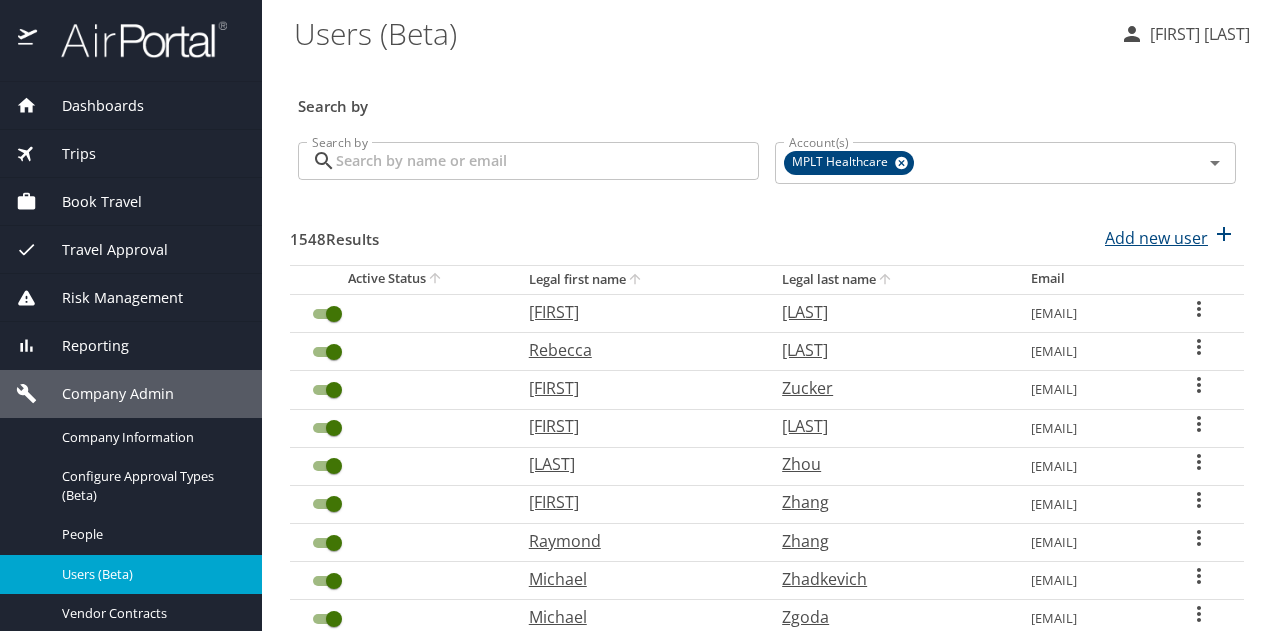 click on "Add new user" at bounding box center (1156, 238) 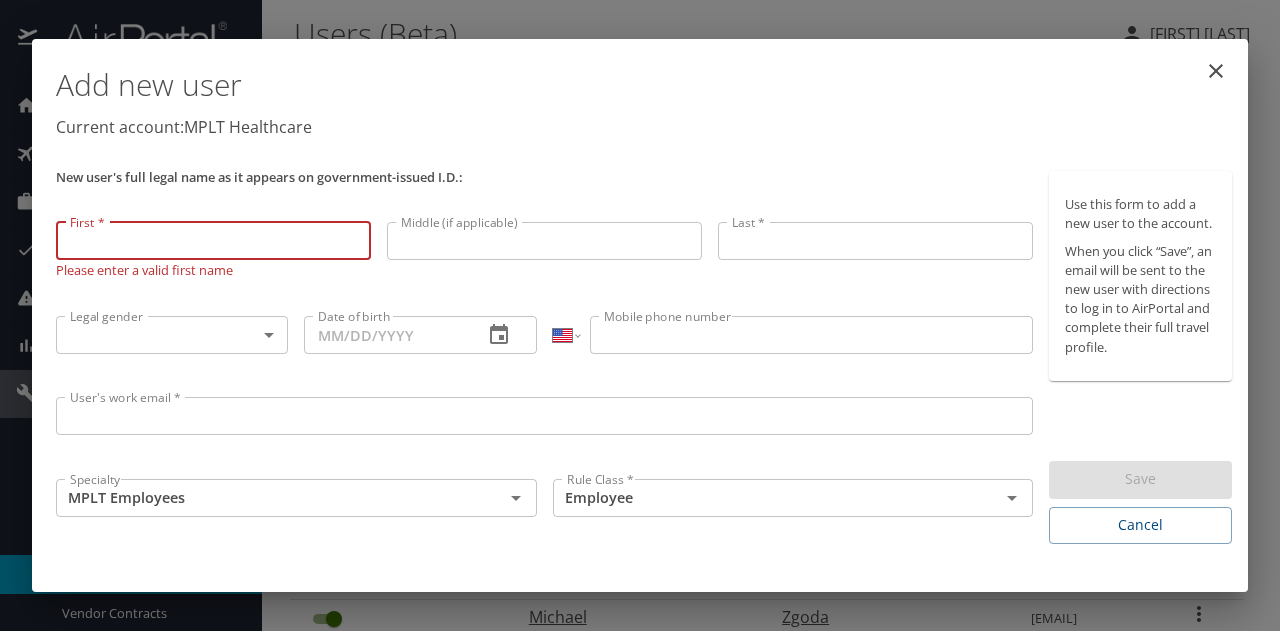 click on "First *" at bounding box center (213, 241) 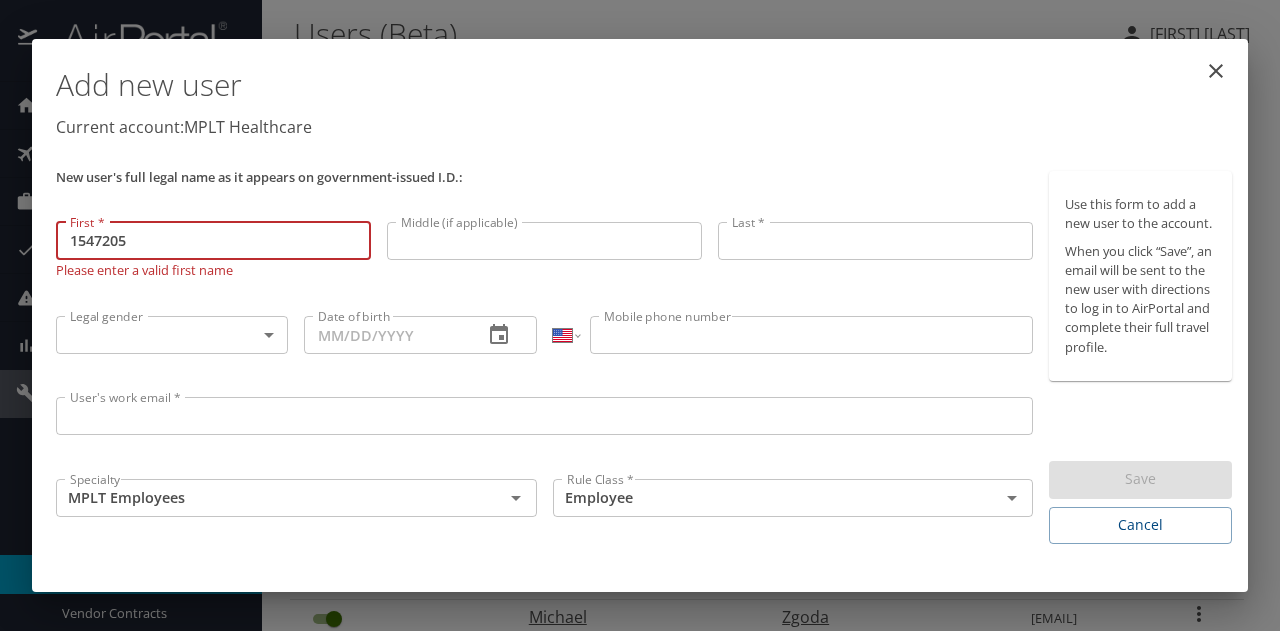 drag, startPoint x: 161, startPoint y: 254, endPoint x: 72, endPoint y: 253, distance: 89.005615 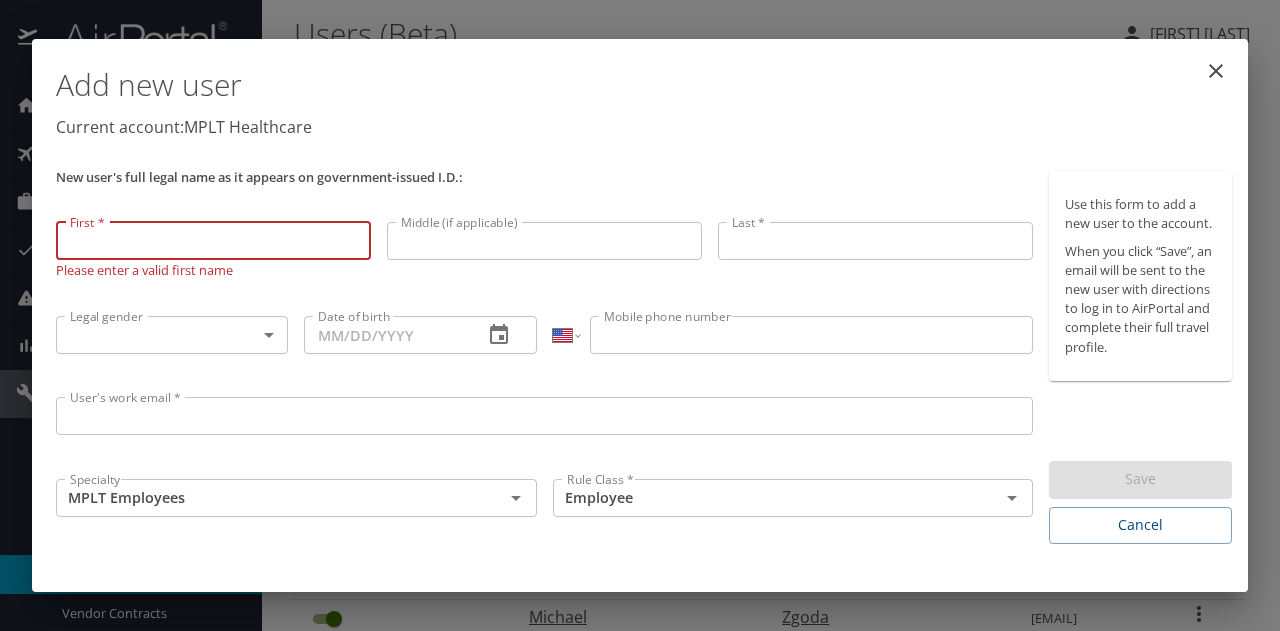 click on "First *" at bounding box center [213, 241] 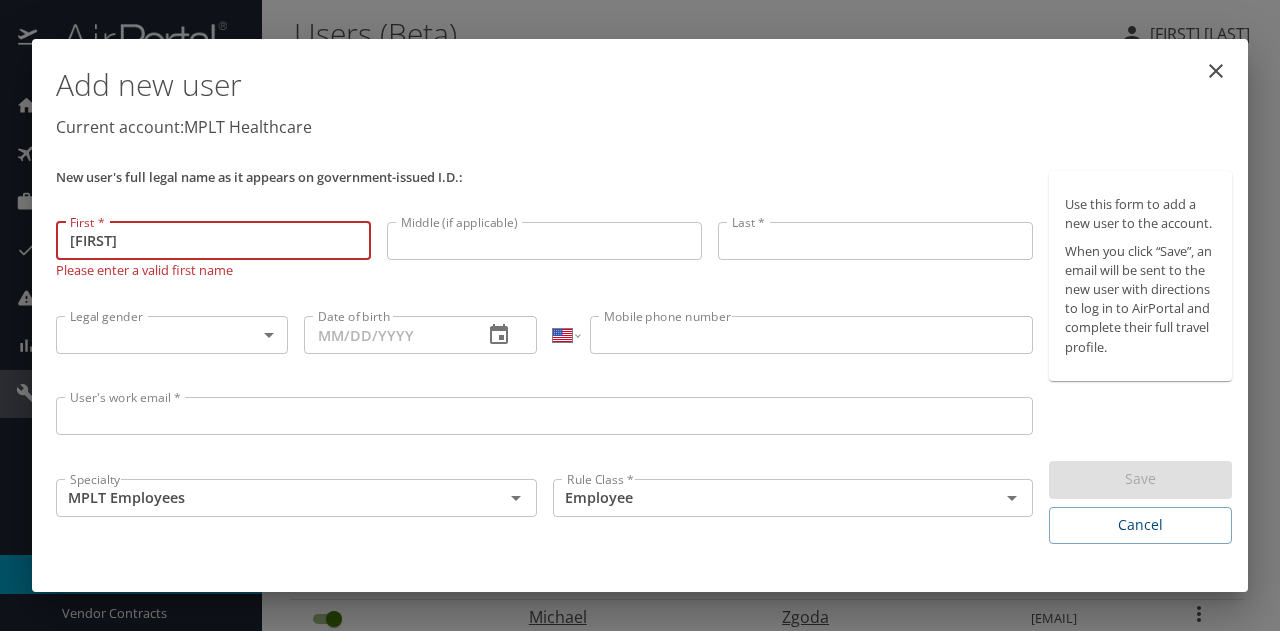 type on "Fnu" 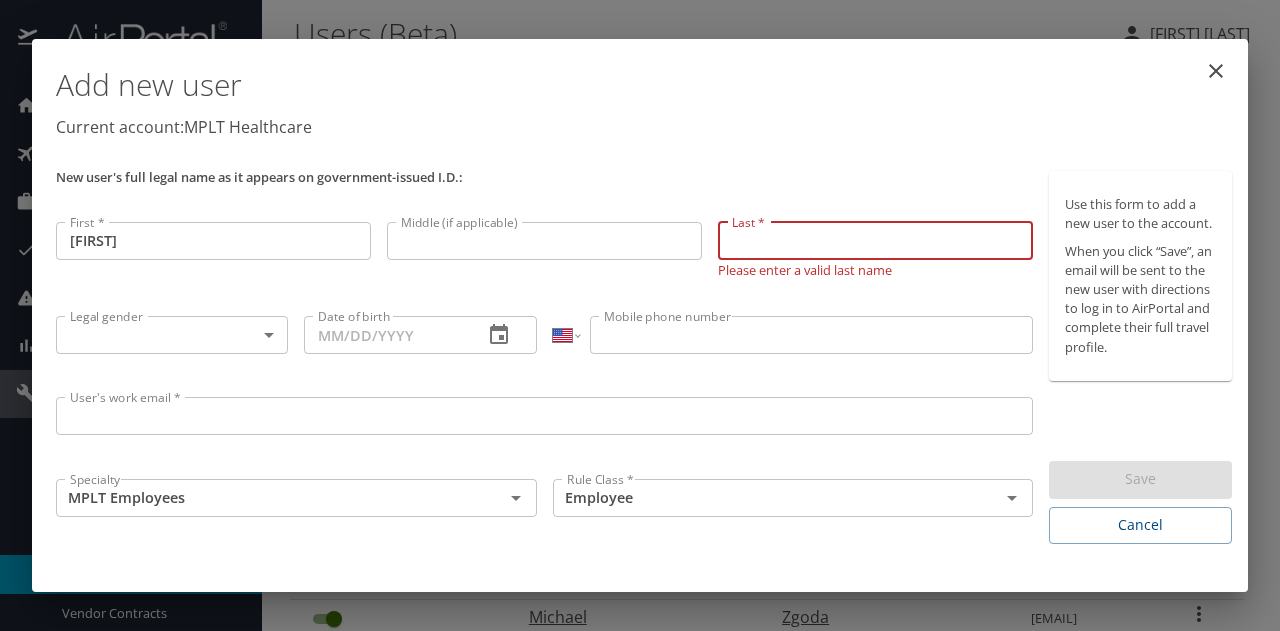 click on "Last *" at bounding box center (875, 241) 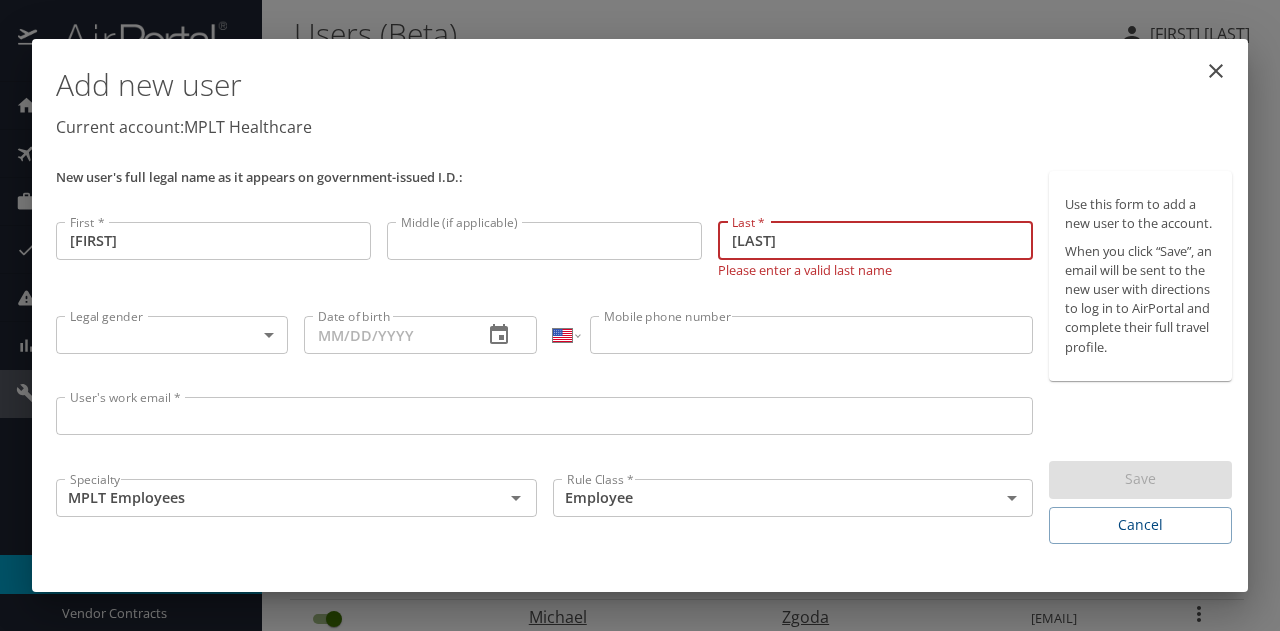 type on "Zafrullah" 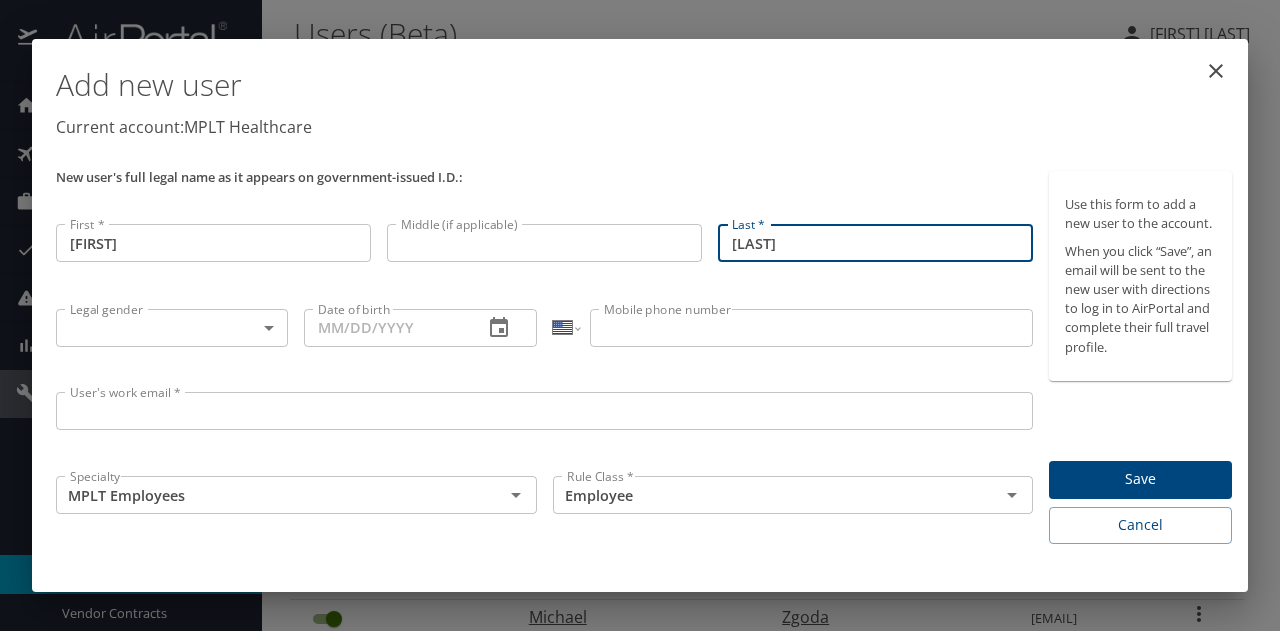 click on "Dashboards AirPortal 360™ Manager My Travel Dashboard Trips Airtinerary® Lookup Current / Future Trips Past Trips Trips Missing Hotel Hotel Check-ins Book Travel Request Agent Booking Approval Request (Beta) Book/Manage Online Trips Travel Approval Pending Trip Approvals Approved Trips Canceled Trips Approvals (Beta) Risk Management SecurityLogic® Map Assistance Requests Travel Alerts Notifications Reporting Unused Tickets Savings Tracker Value Scorecard Virtual Pay Lookup Domo IBank Prime Analytics Company Admin Company Information Configure Approval Types (Beta) People Users (Beta) Vendor Contracts Help Desk Service Fees Reporting Fields (Beta) Report Settings Virtual Pay Settings Employee Tools Help Desk Users (Beta) Anna Trachanas Search by Search by Search by Account(s) MPLT Healthcare Account(s) 1548  Results Add new user Active Status  Legal first name  Legal last name  Email Fernando Zyserman fzyserman@mplthealthcare.com Rebecca Zuurbier beckyzmd@aol.com Ivan Zucker drzxgb1@mplthealthcare.com Anna" at bounding box center [640, 315] 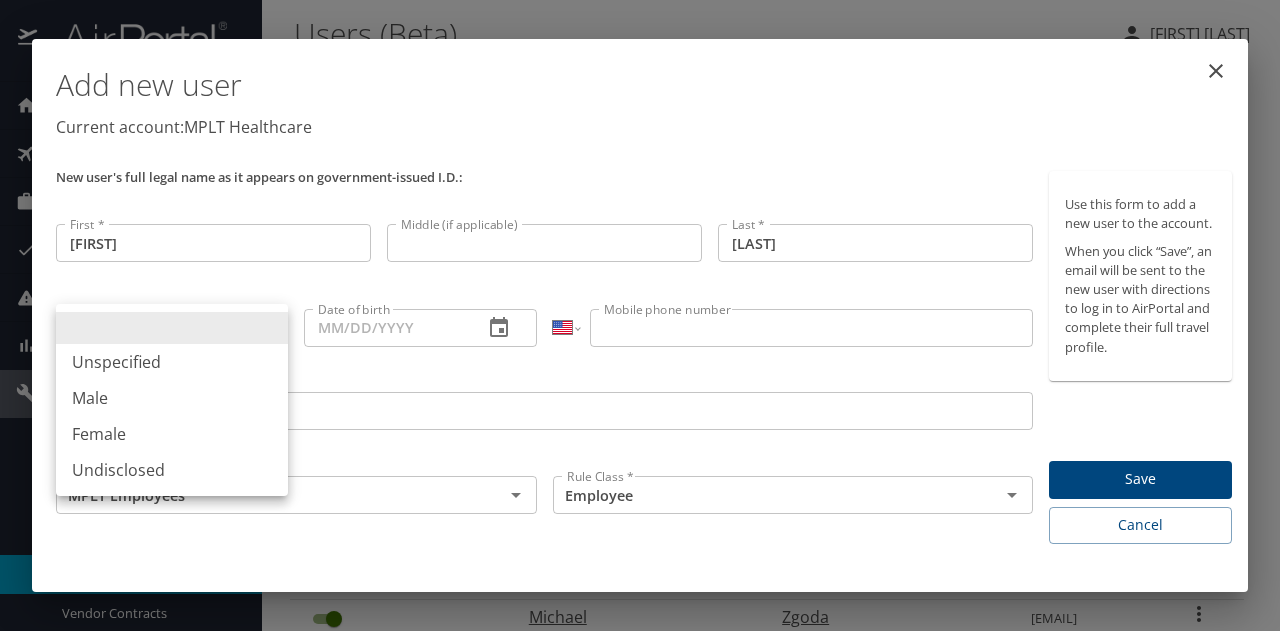 click on "Male" at bounding box center [172, 398] 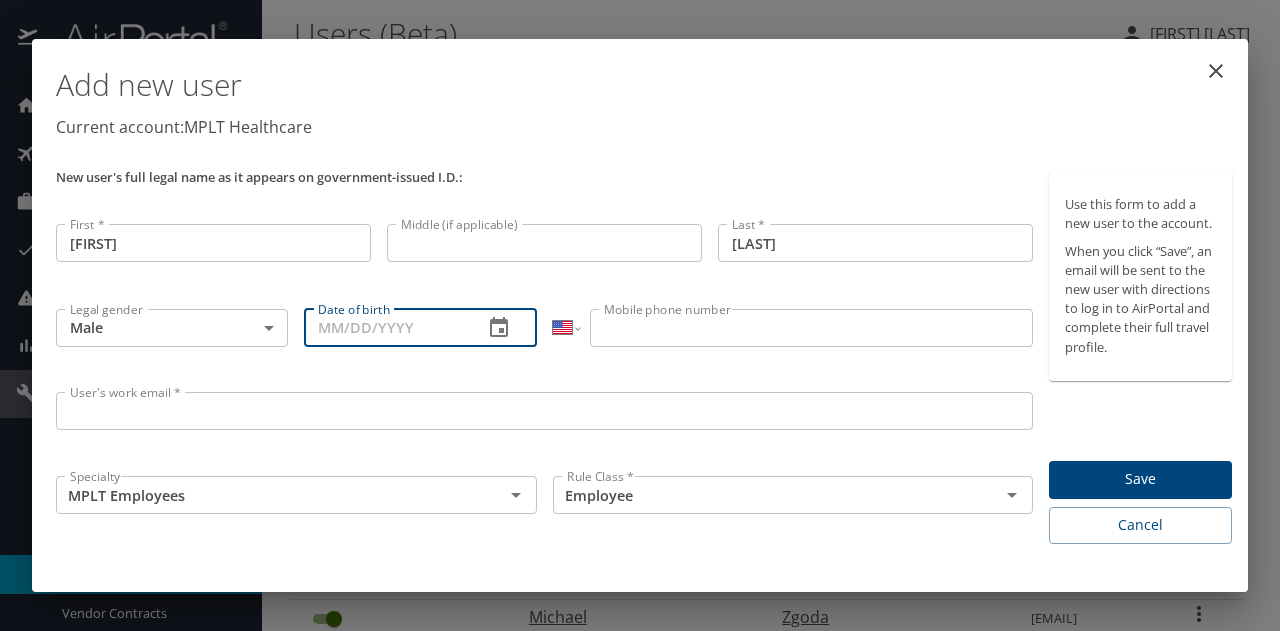 click on "Date of birth" at bounding box center [385, 328] 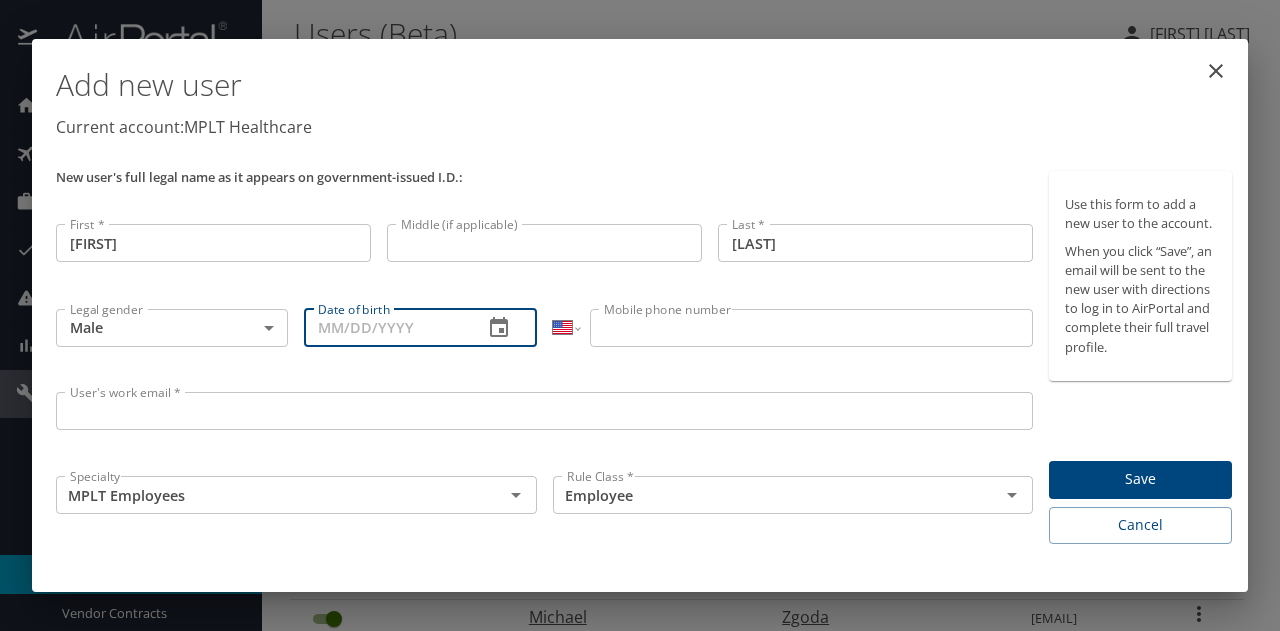 paste on "02/05/1988" 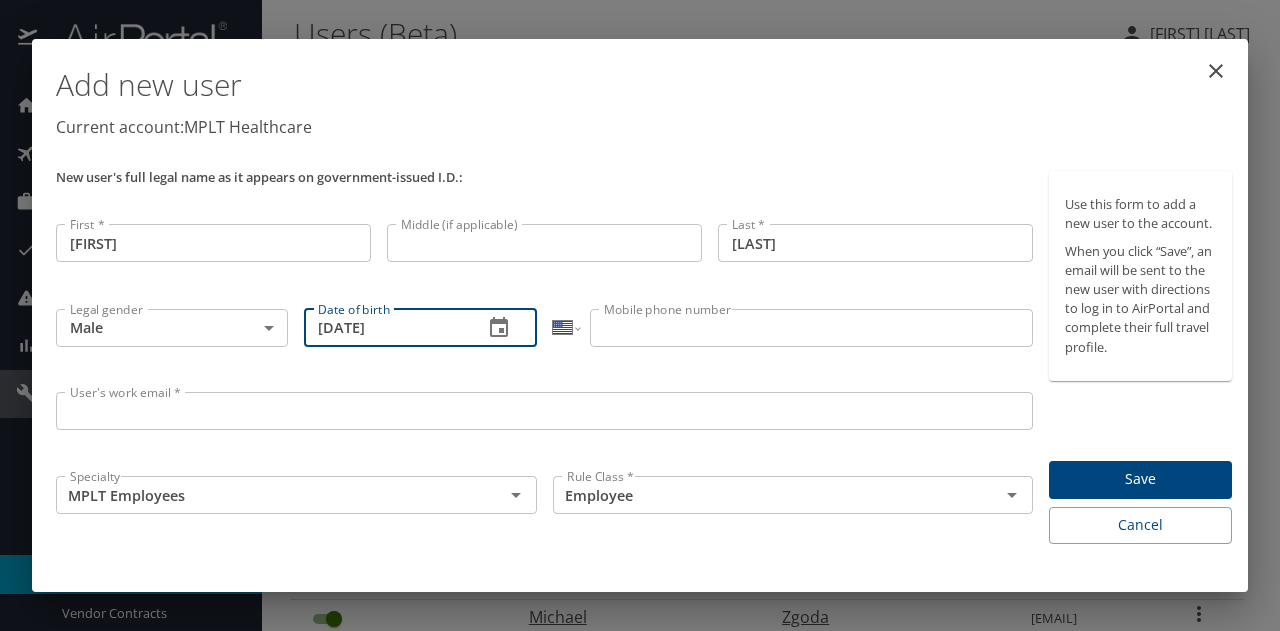 type on "02/05/1988" 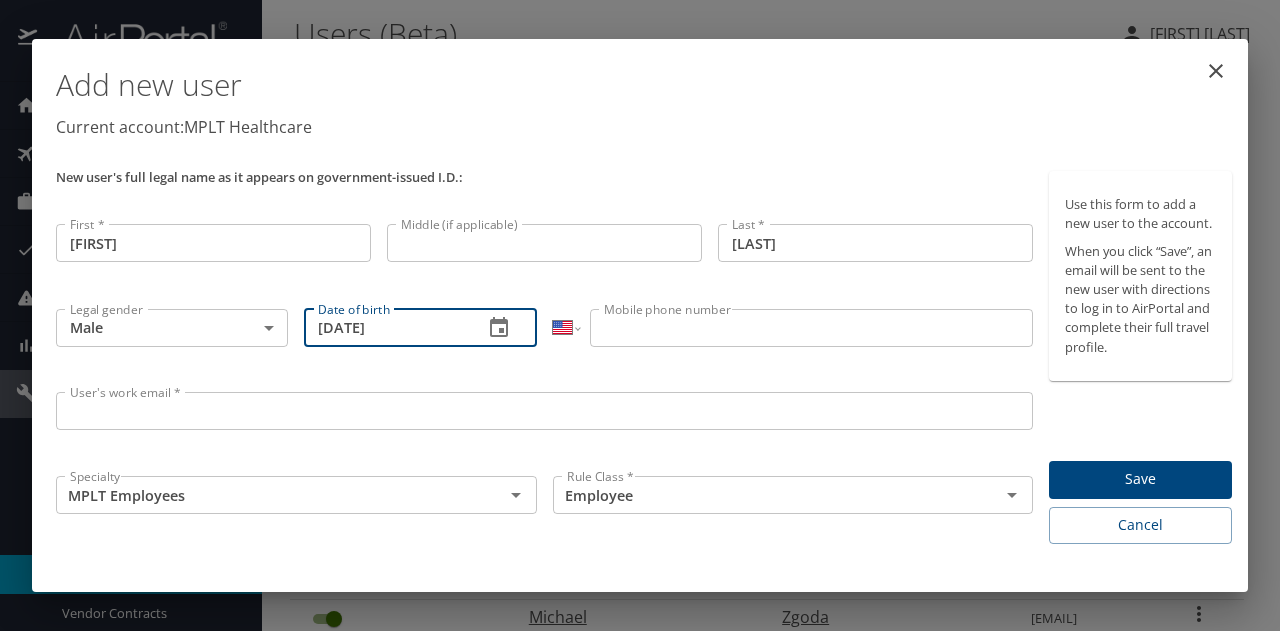 click on "Mobile phone number" at bounding box center [812, 328] 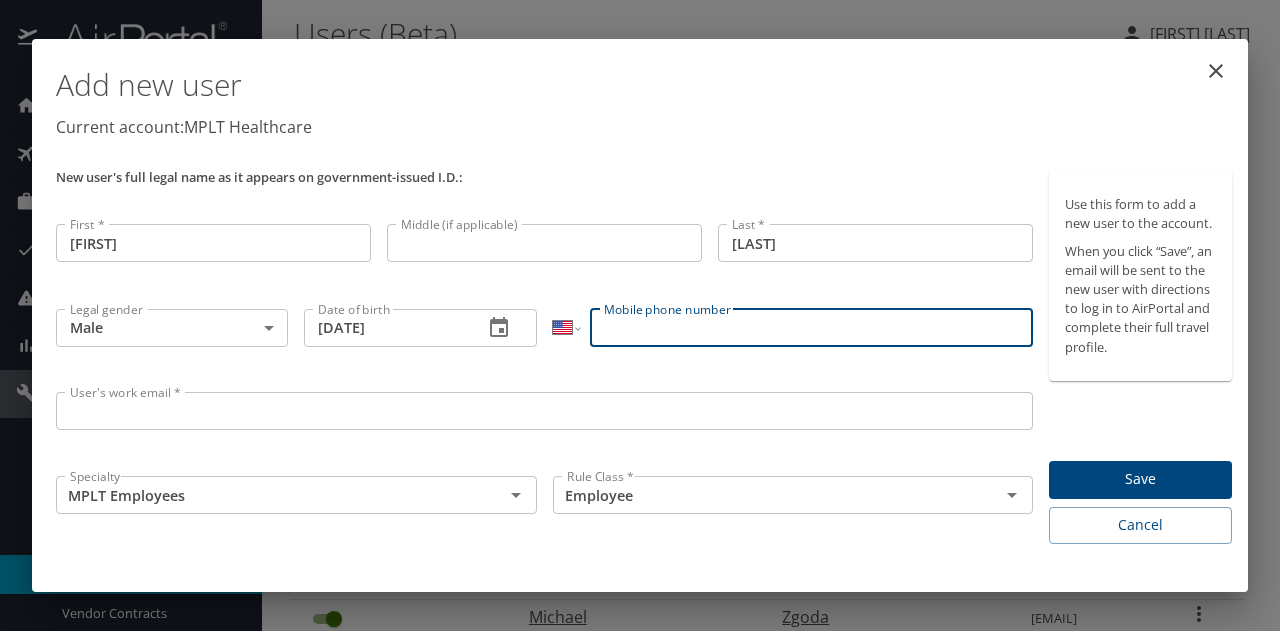 paste on "(513) 206-6582" 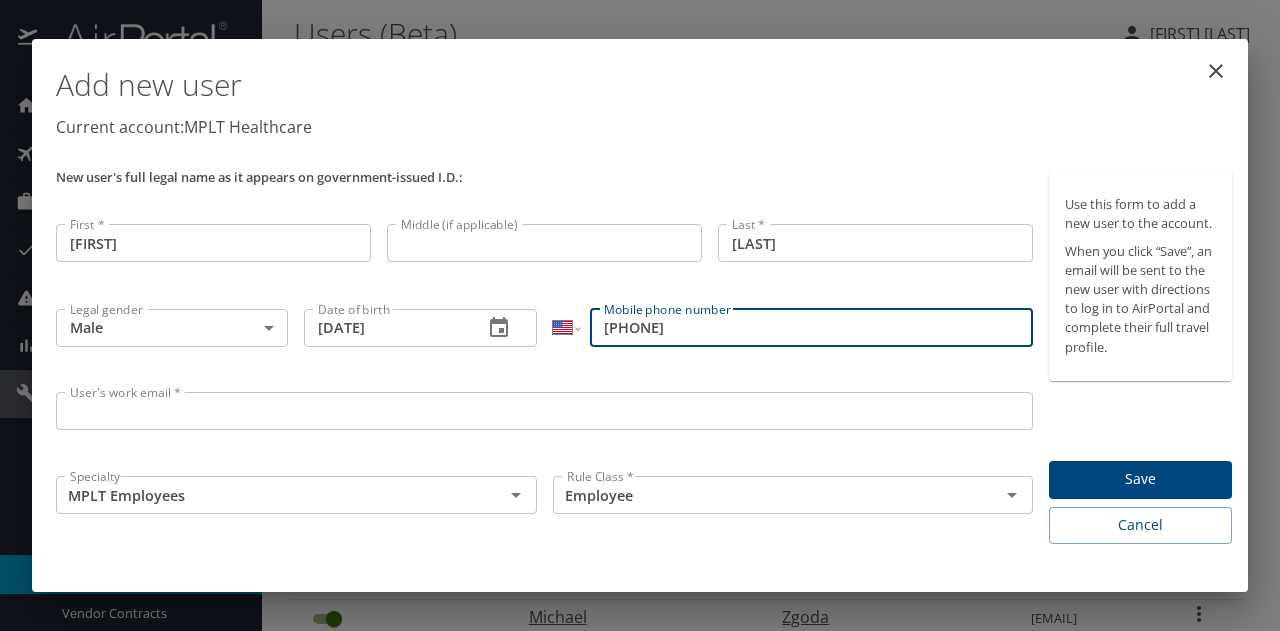 type on "(513) 206-6582" 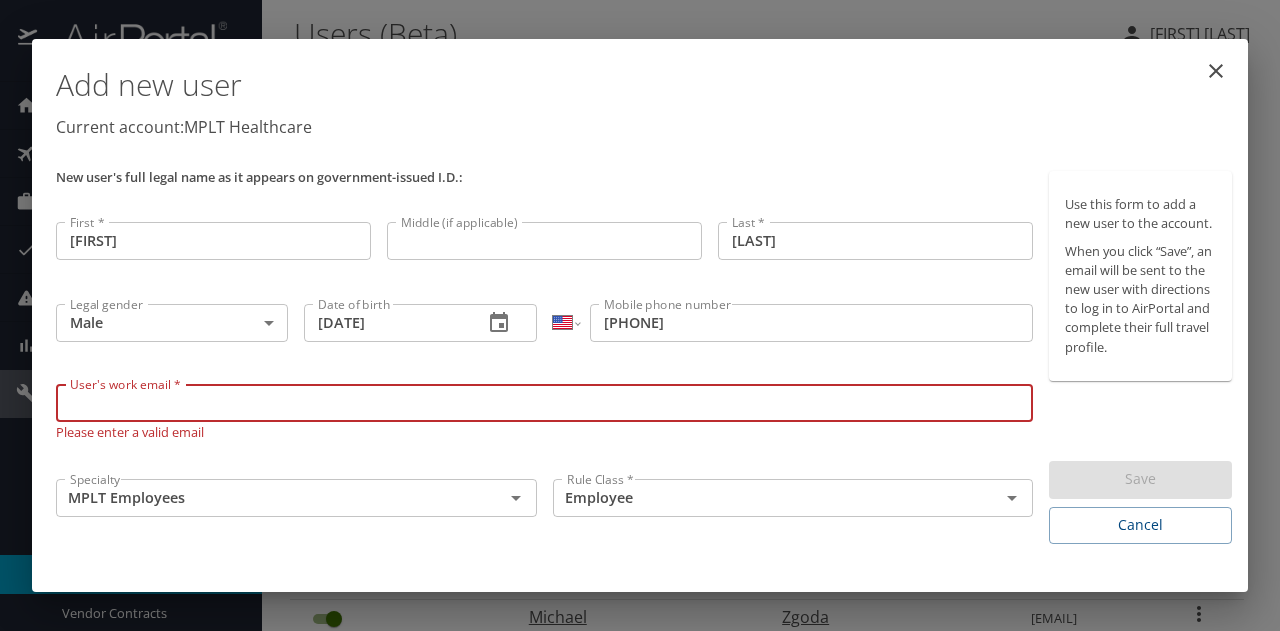 paste on "dr.zafarullahbrohi@" 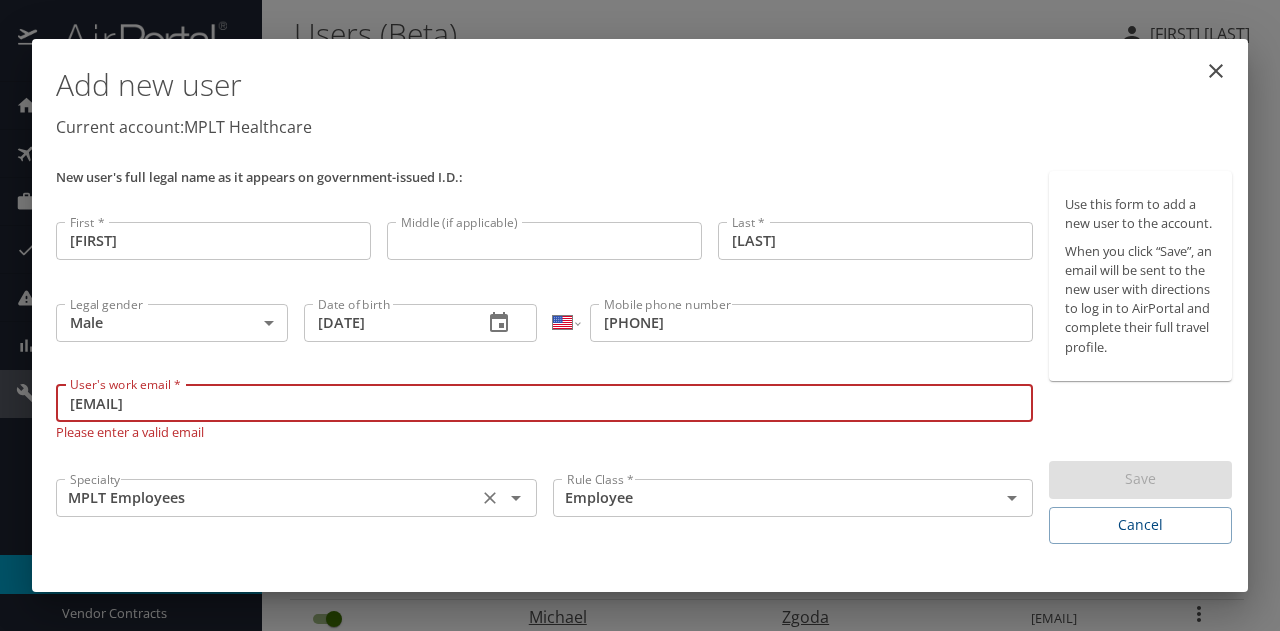 type on "dr.zafarullahbrohi@mplthealthcare.com" 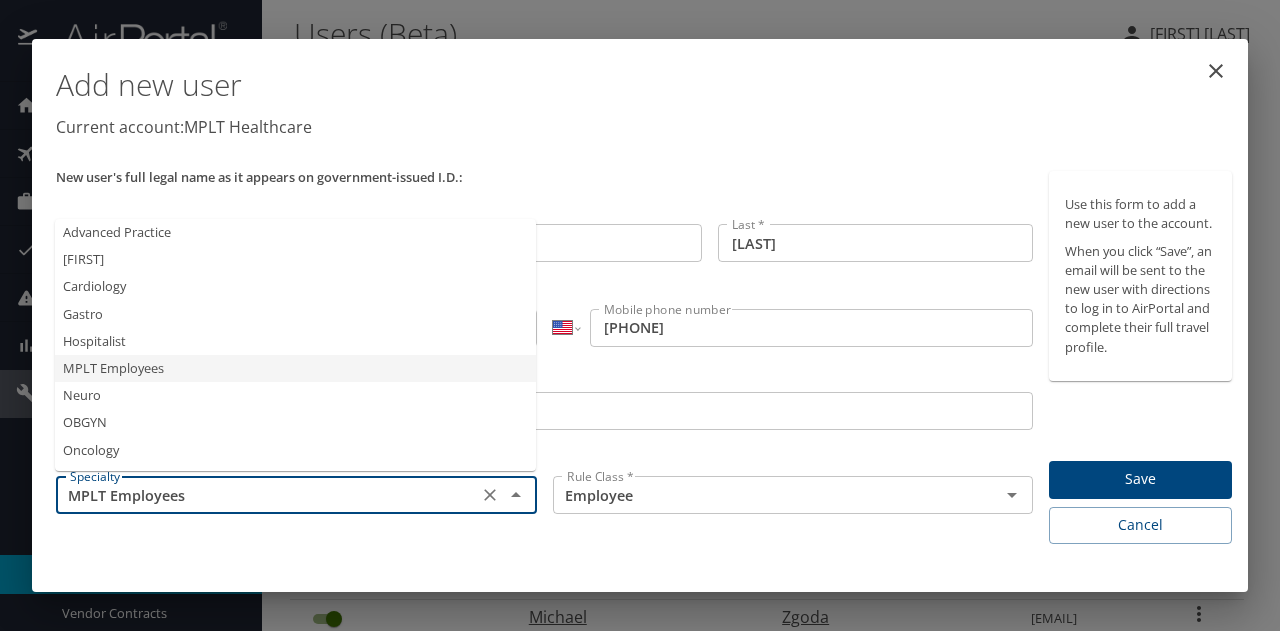 click on "MPLT Employees" at bounding box center (267, 495) 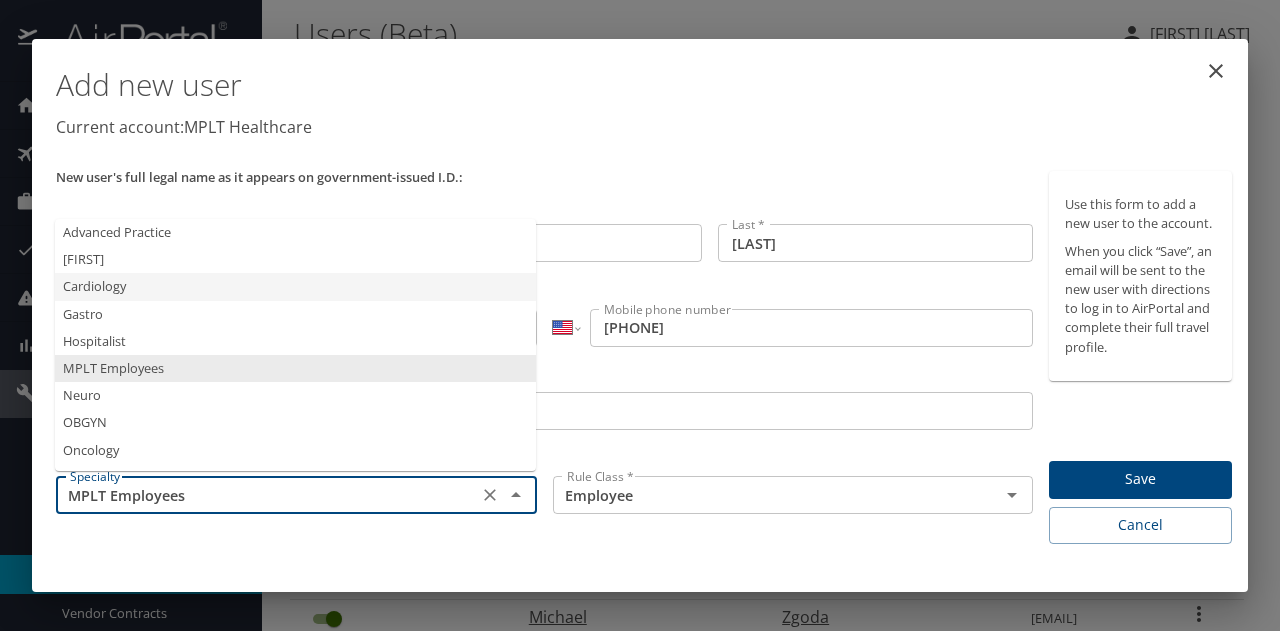click on "Cardiology" at bounding box center (295, 286) 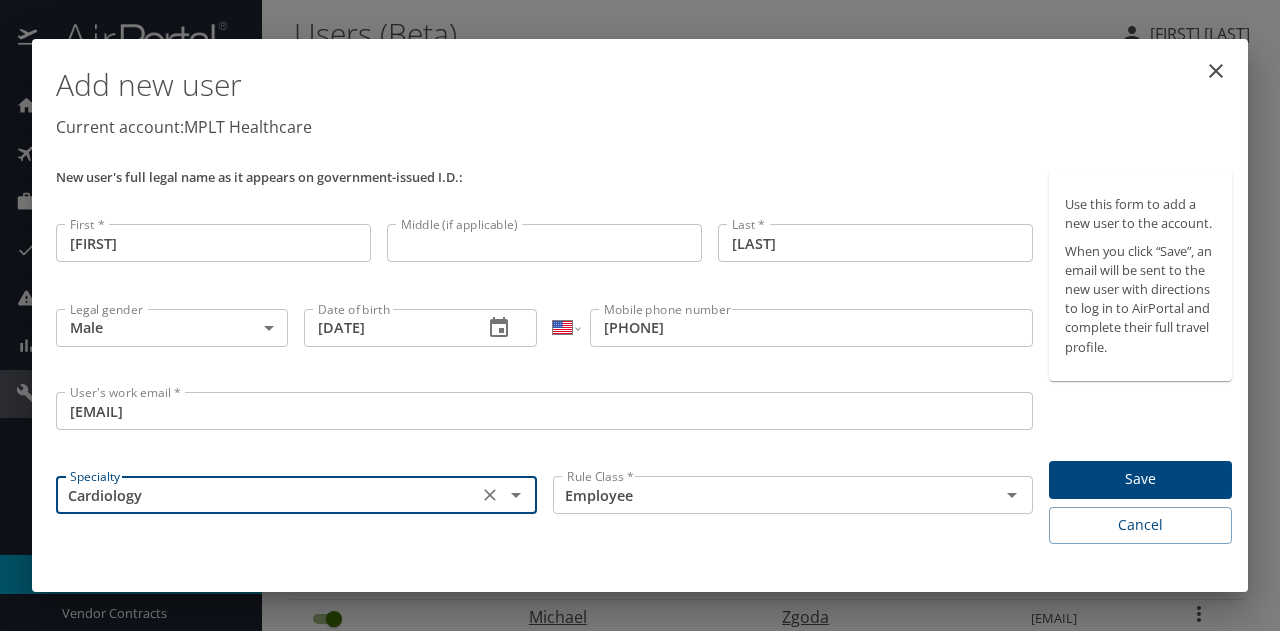 click on "Save" at bounding box center (1140, 479) 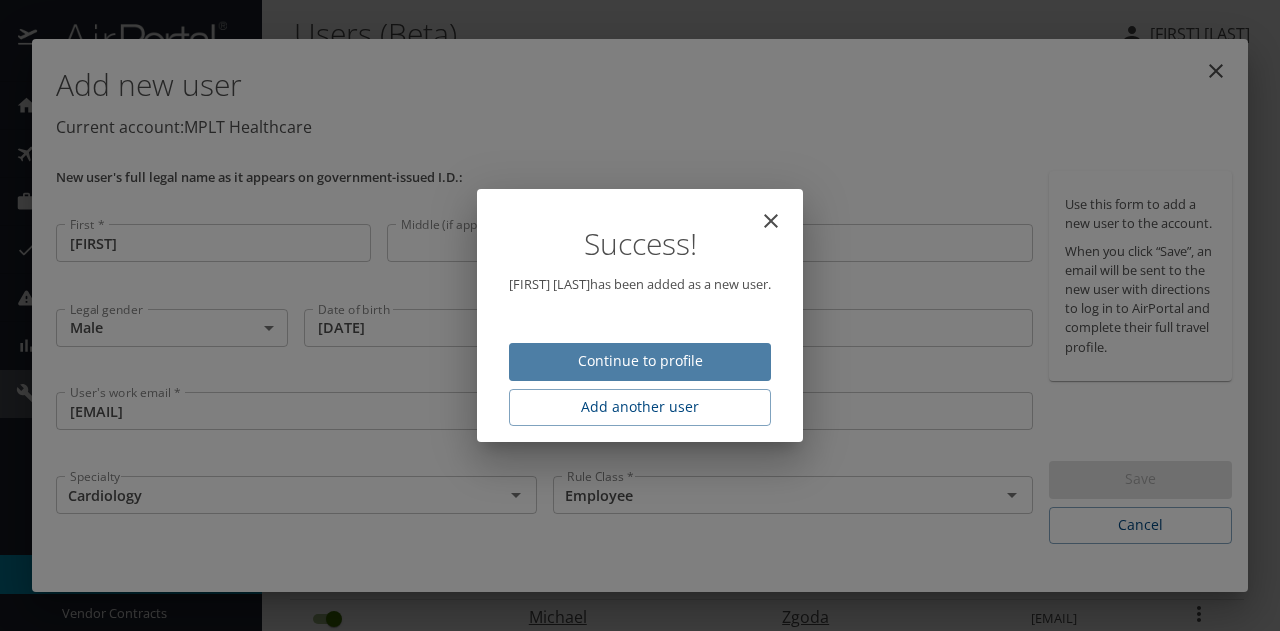 click on "Continue to profile" at bounding box center (640, 361) 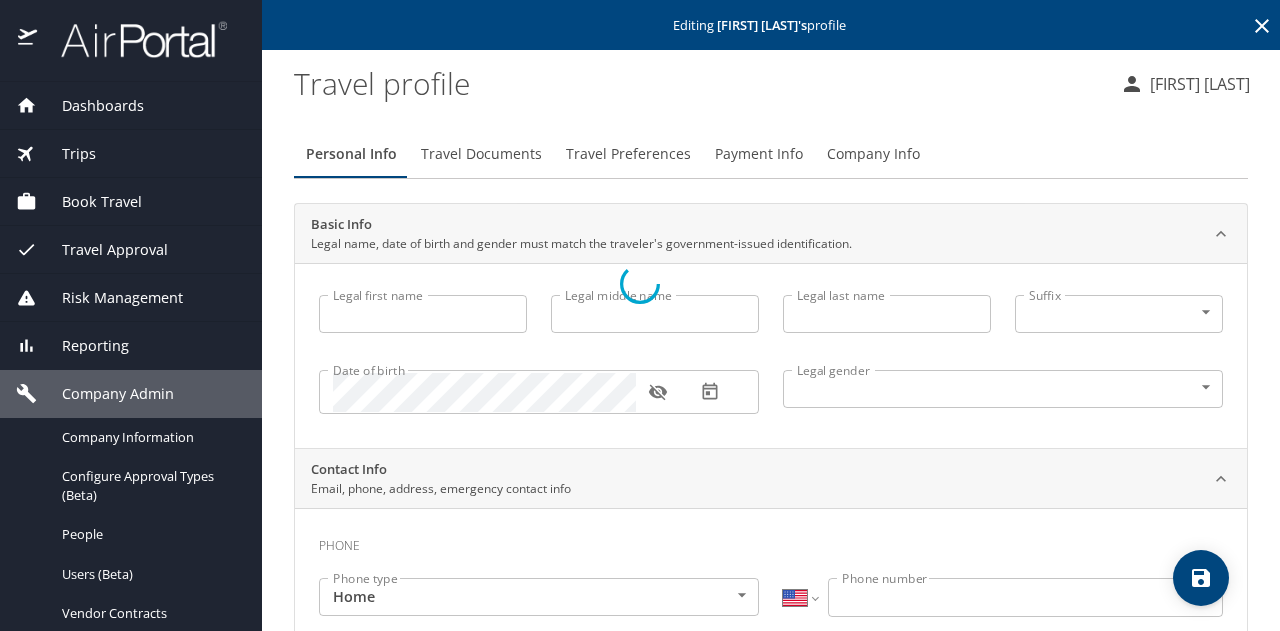 type on "Fnu" 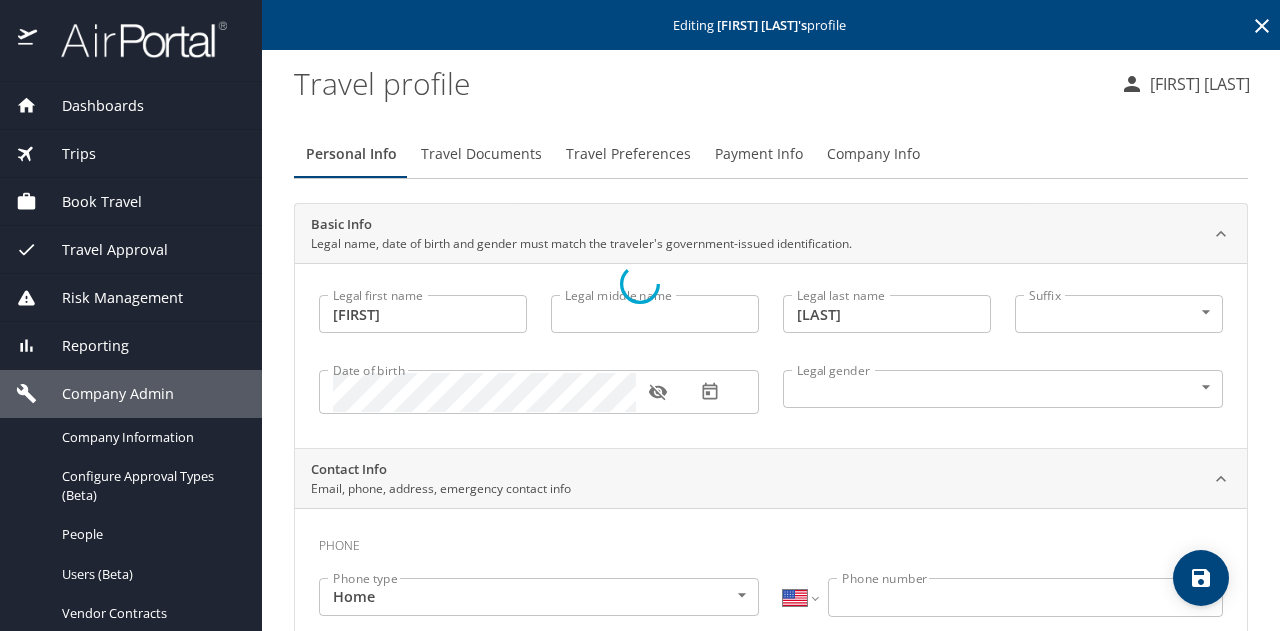select on "US" 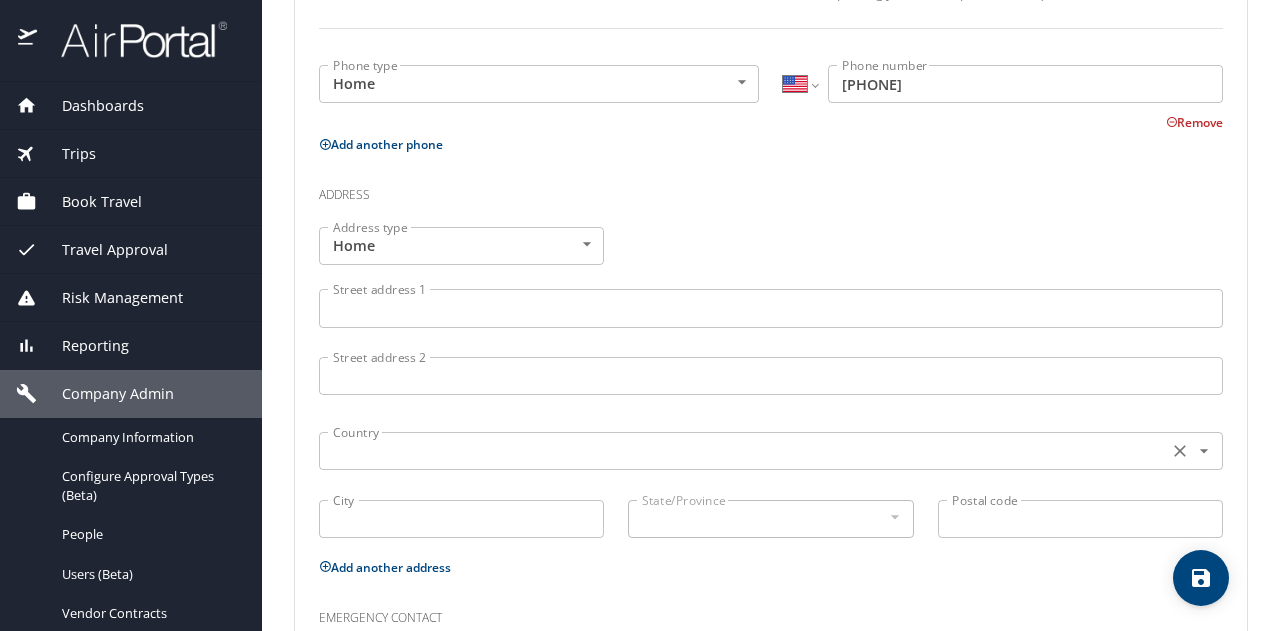 scroll, scrollTop: 700, scrollLeft: 0, axis: vertical 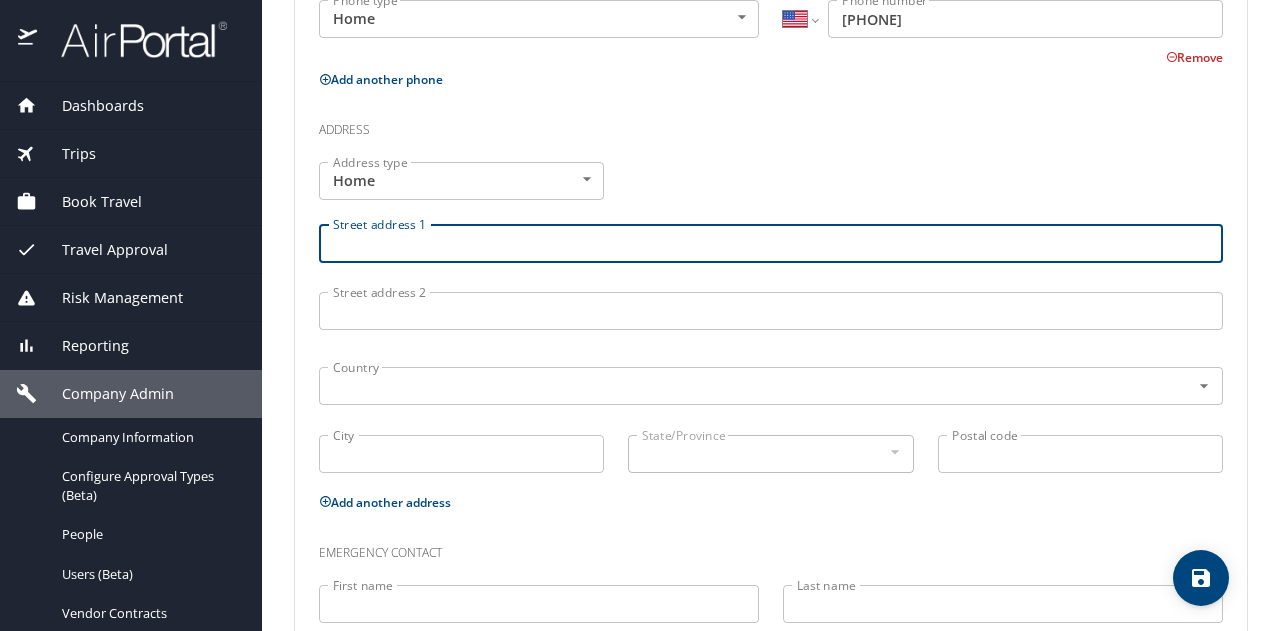click on "Street address 1" at bounding box center [771, 243] 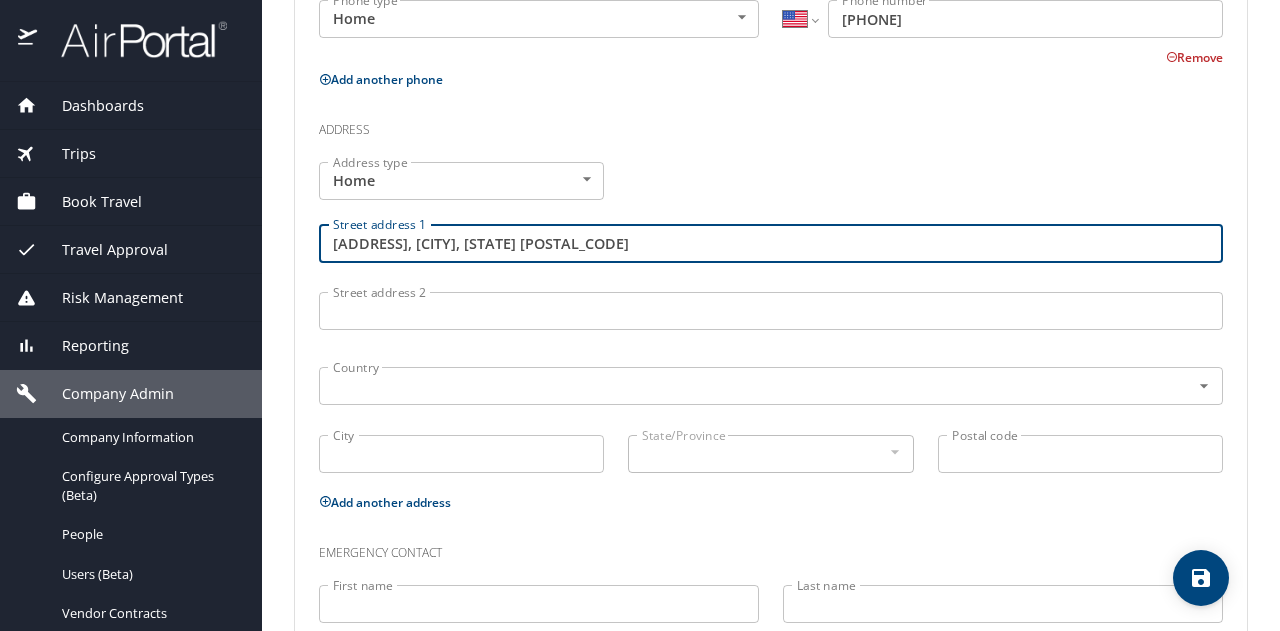 drag, startPoint x: 489, startPoint y: 245, endPoint x: 793, endPoint y: 259, distance: 304.3222 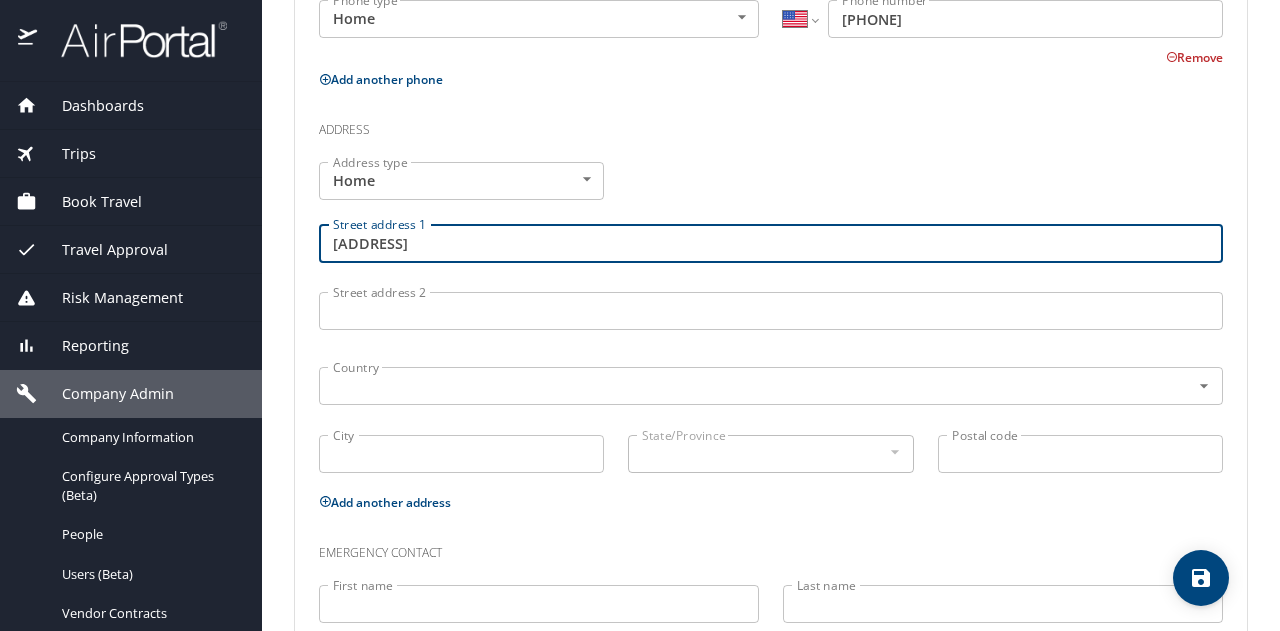 type on "3903 Quinton Avenue" 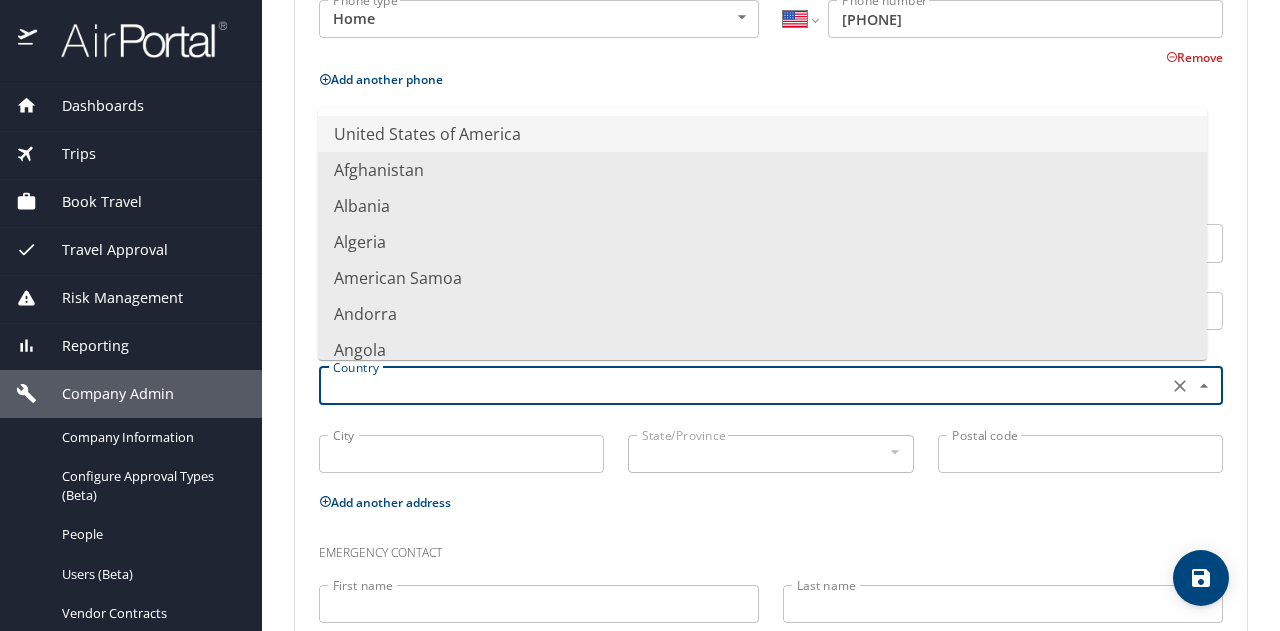 click at bounding box center [741, 386] 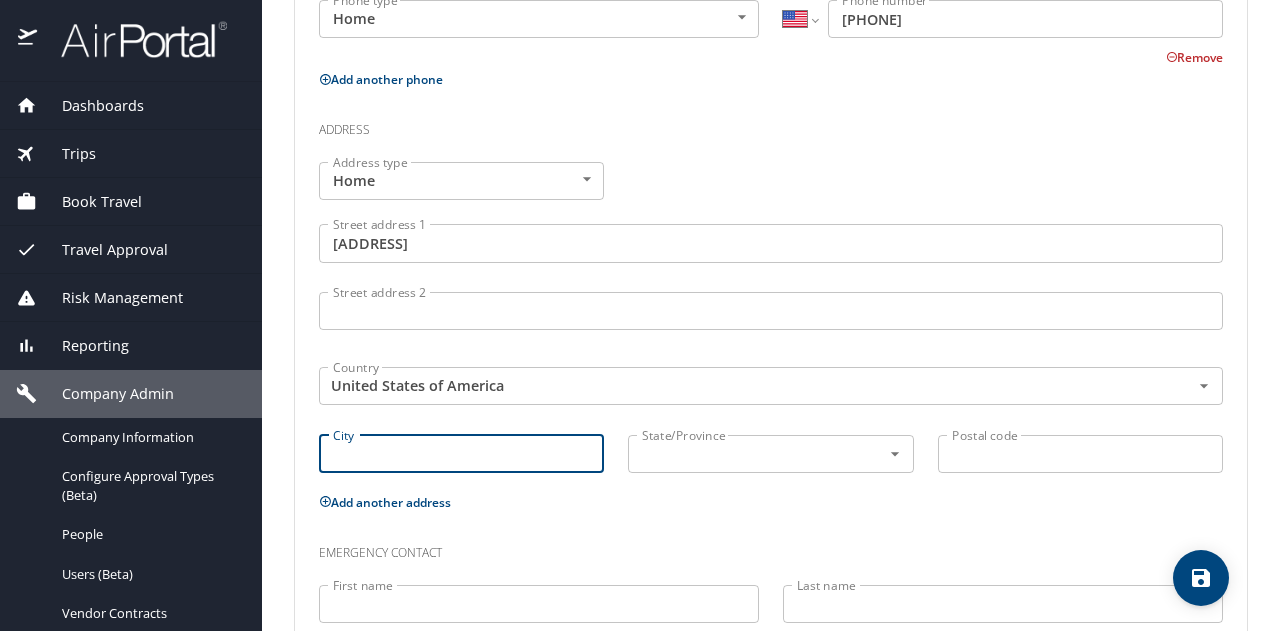 click on "City" at bounding box center (461, 454) 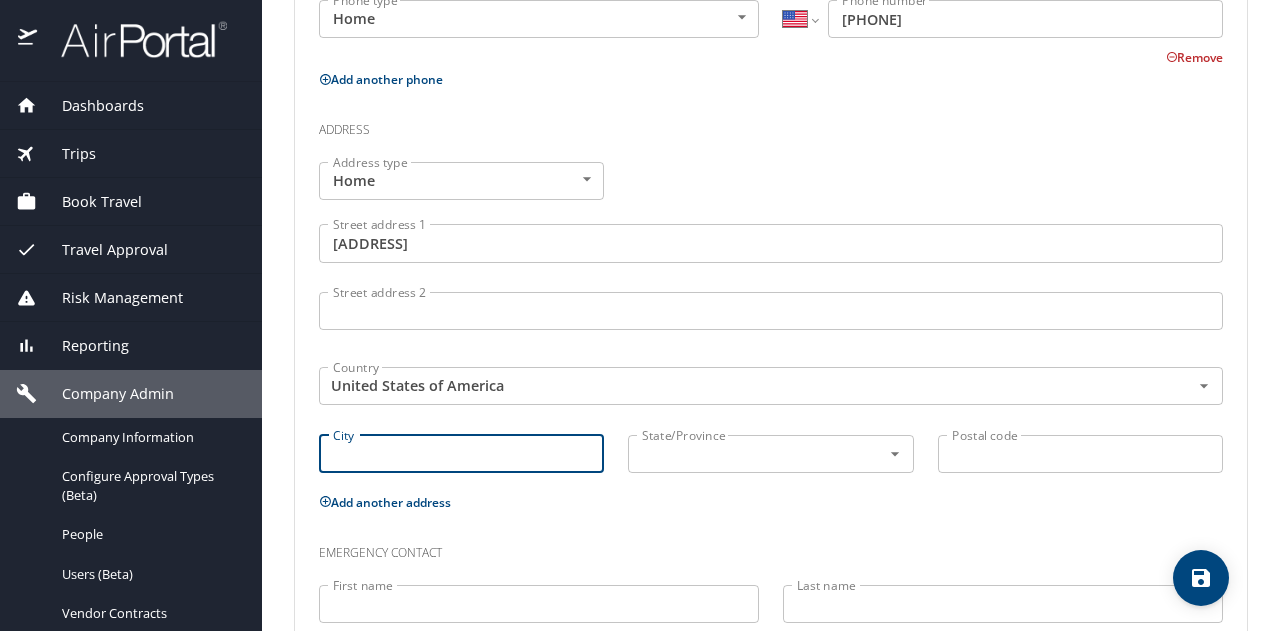 paste on "3903 Quinton Avenue, Toledo, OH 43623" 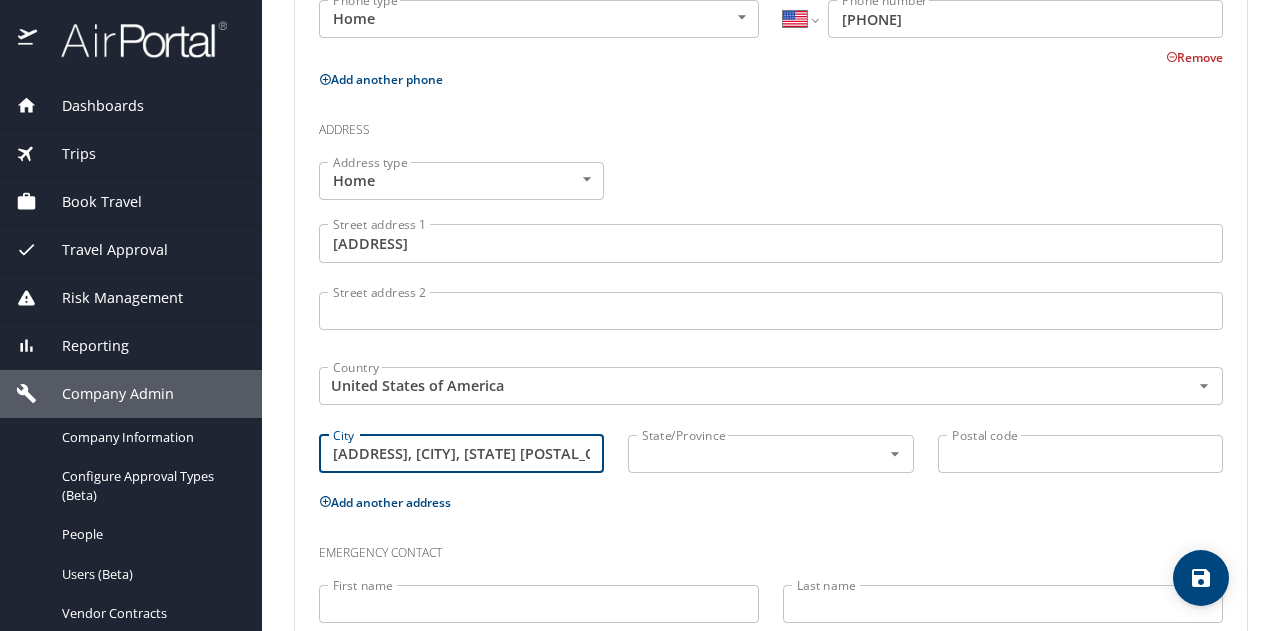 scroll, scrollTop: 0, scrollLeft: 26, axis: horizontal 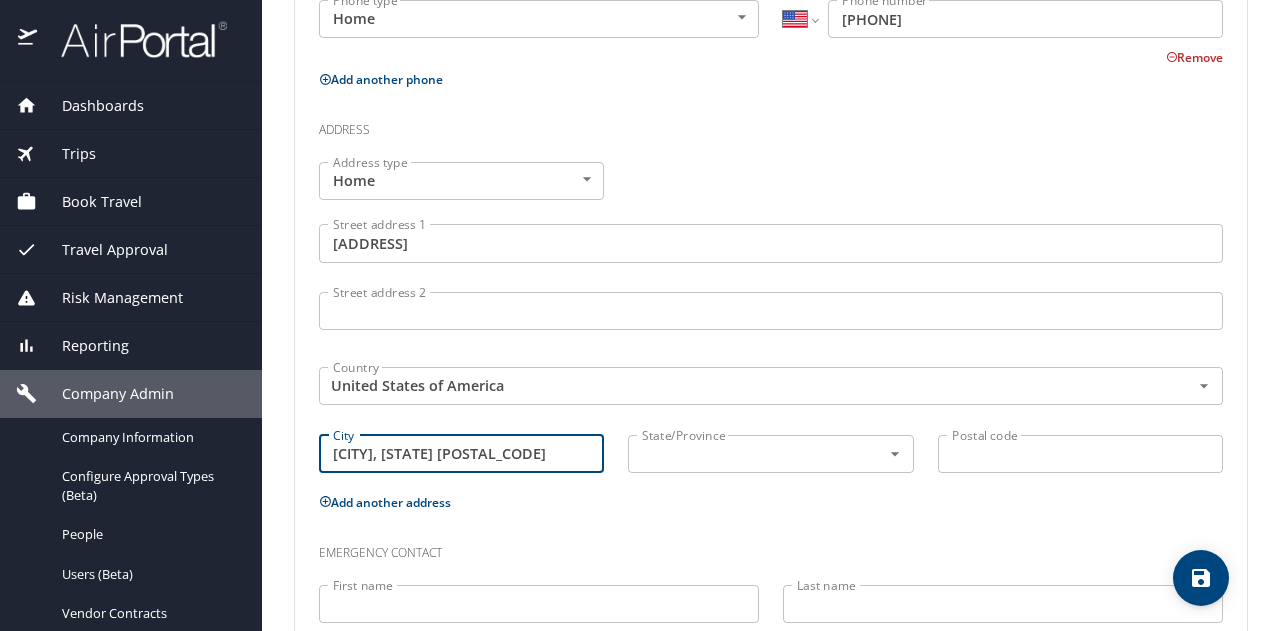 drag, startPoint x: 376, startPoint y: 456, endPoint x: 536, endPoint y: 456, distance: 160 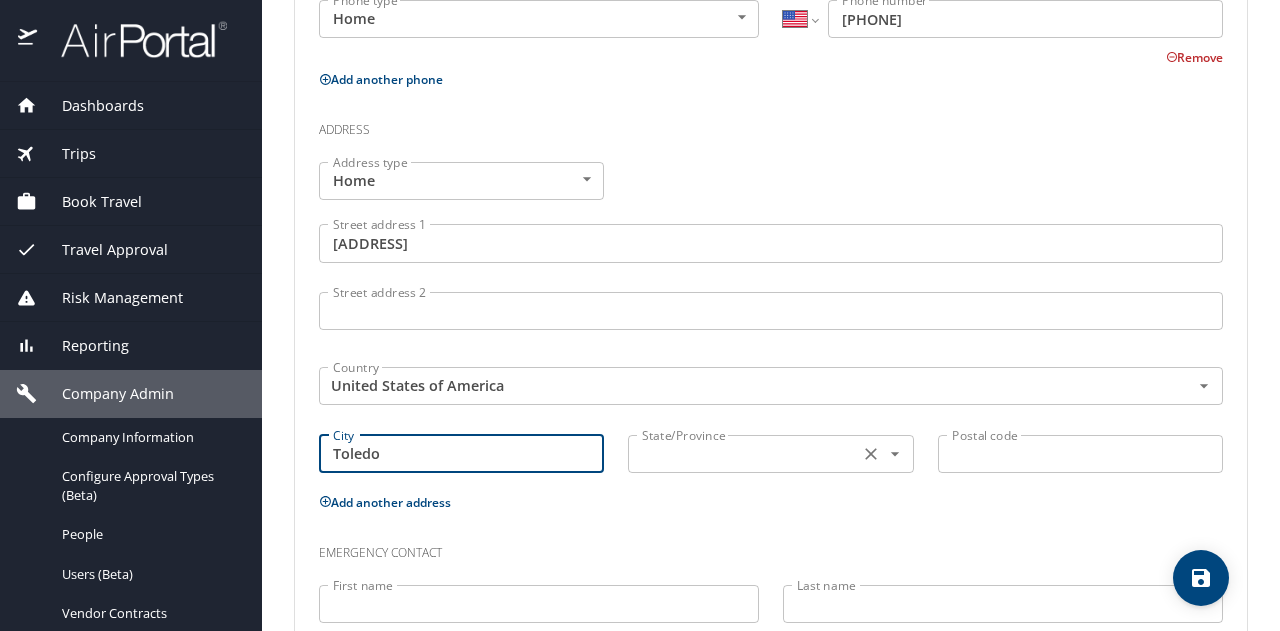 type on "Toledo" 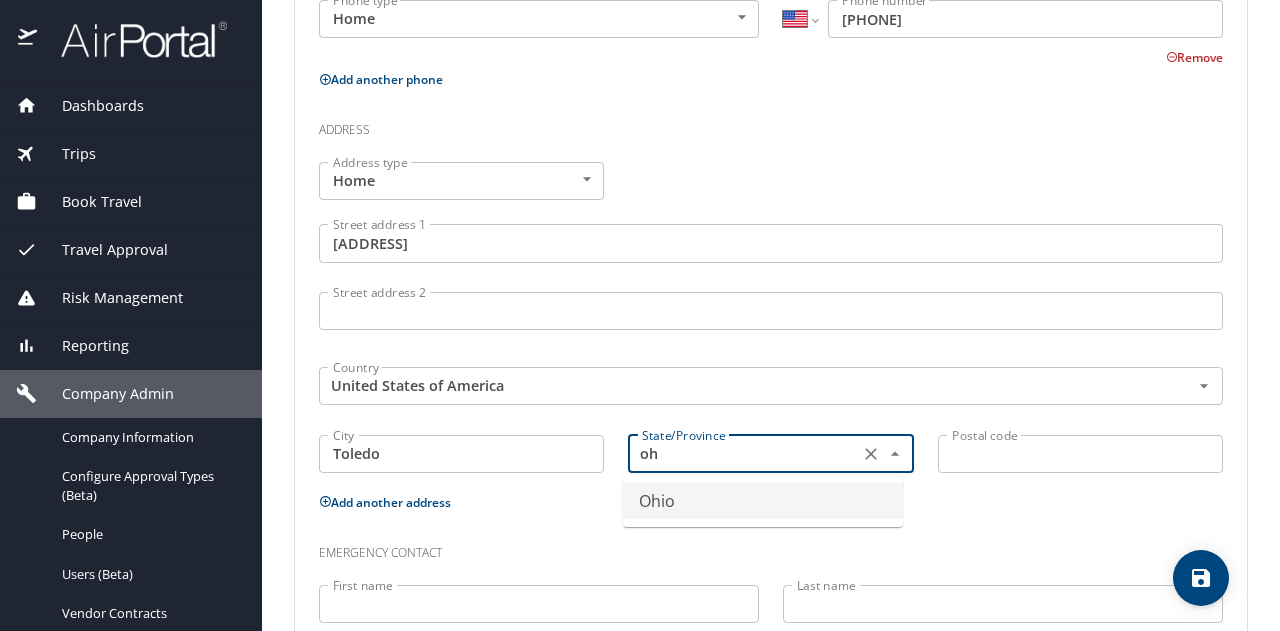 click on "Ohio" at bounding box center (763, 501) 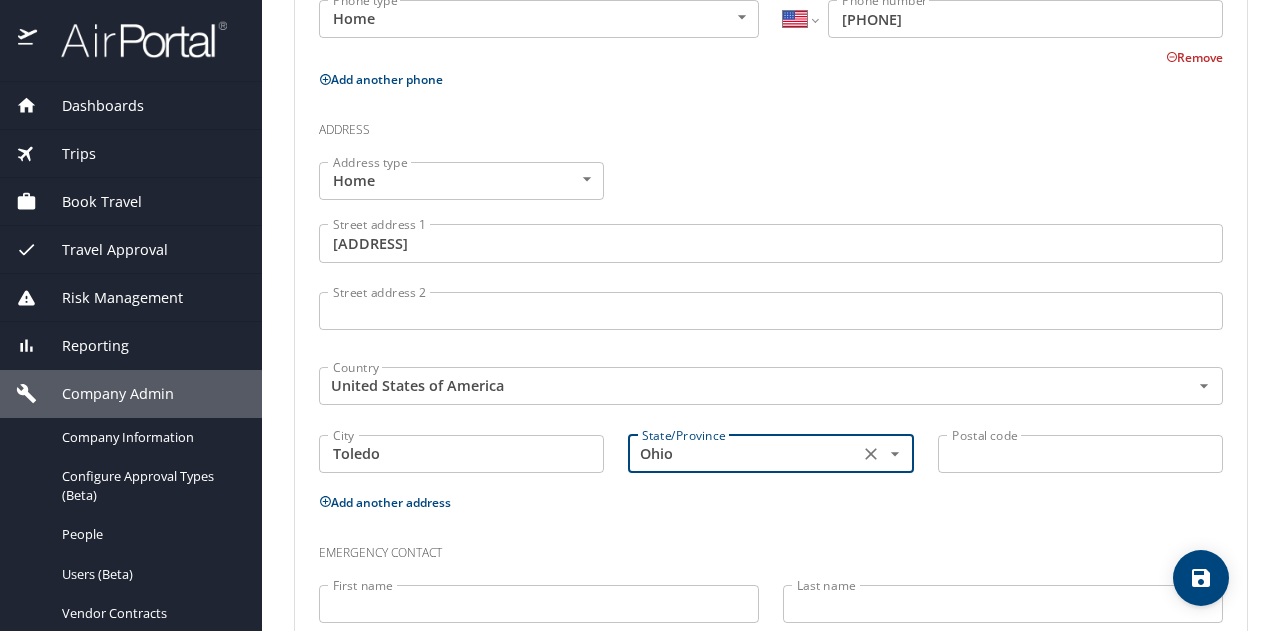type on "Ohio" 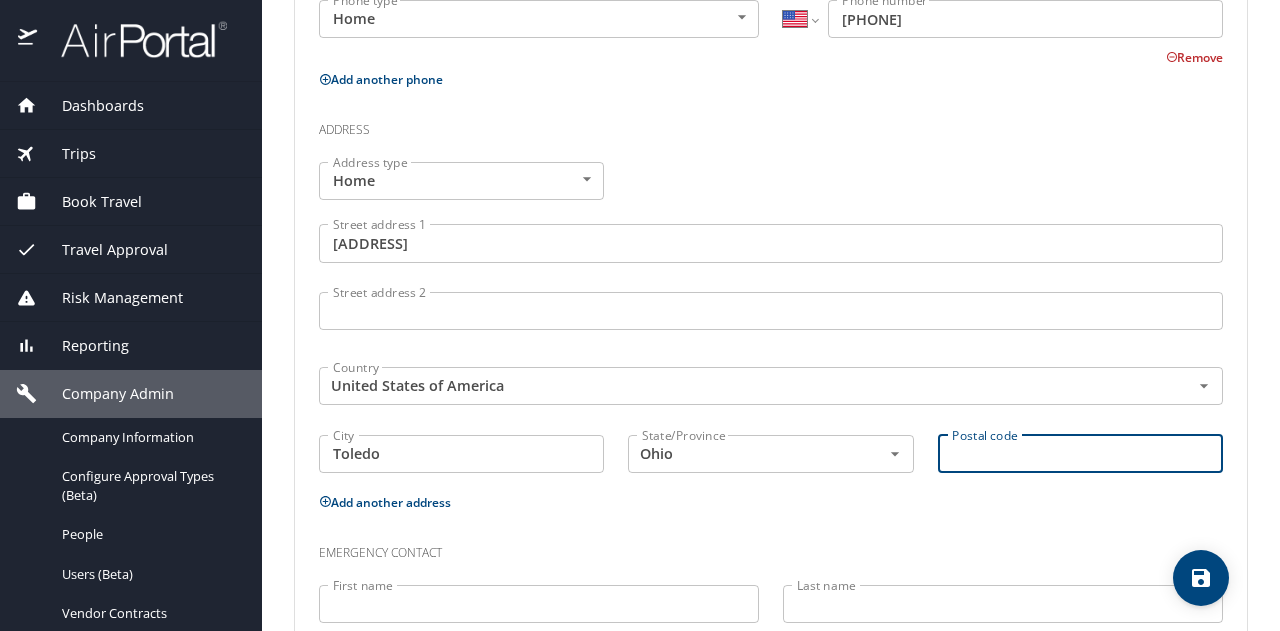 paste on "3903 Quinton Avenue, Toledo, OH 43623" 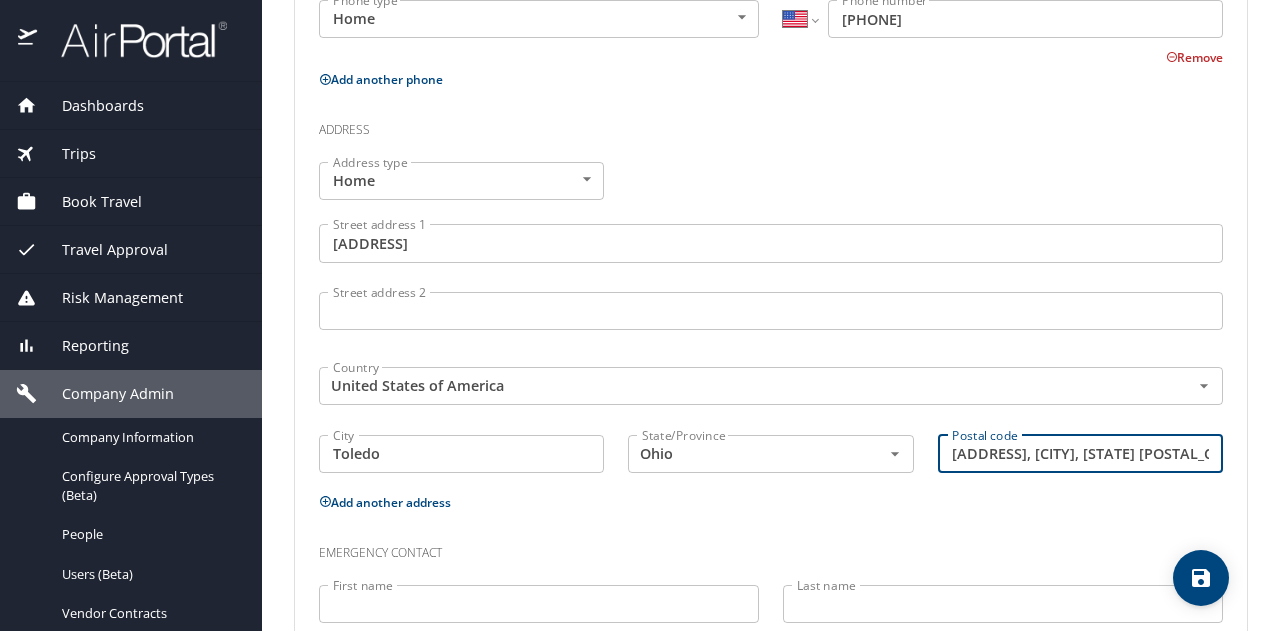 scroll, scrollTop: 0, scrollLeft: 26, axis: horizontal 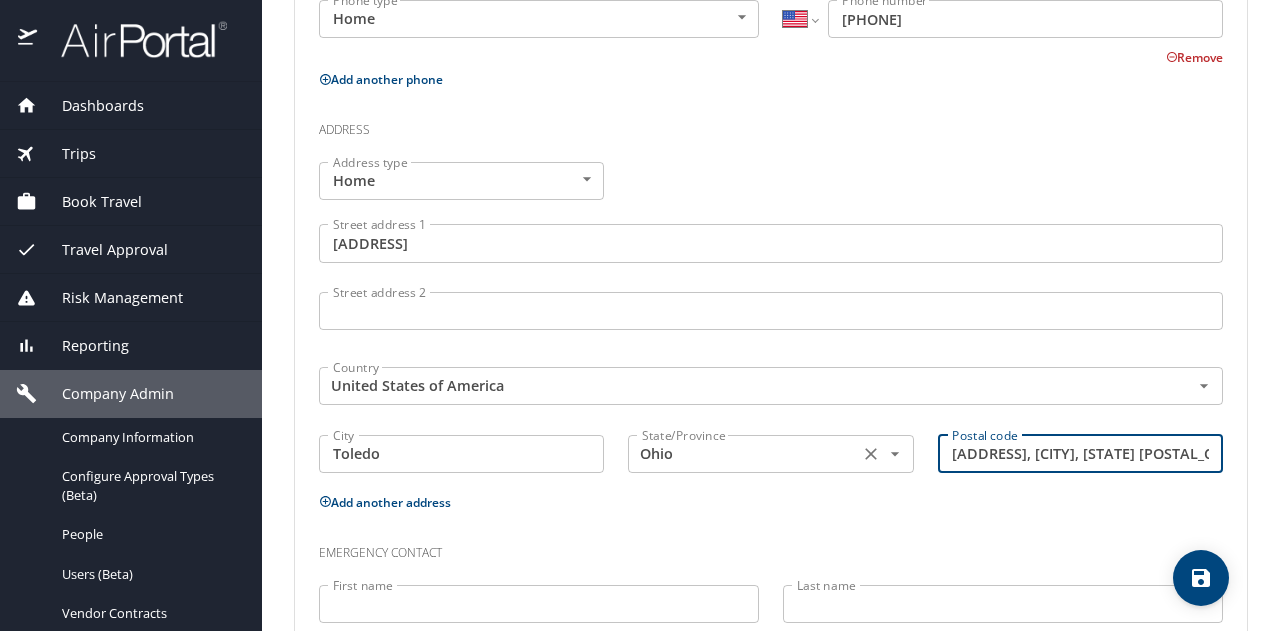 drag, startPoint x: 1147, startPoint y: 447, endPoint x: 896, endPoint y: 445, distance: 251.00797 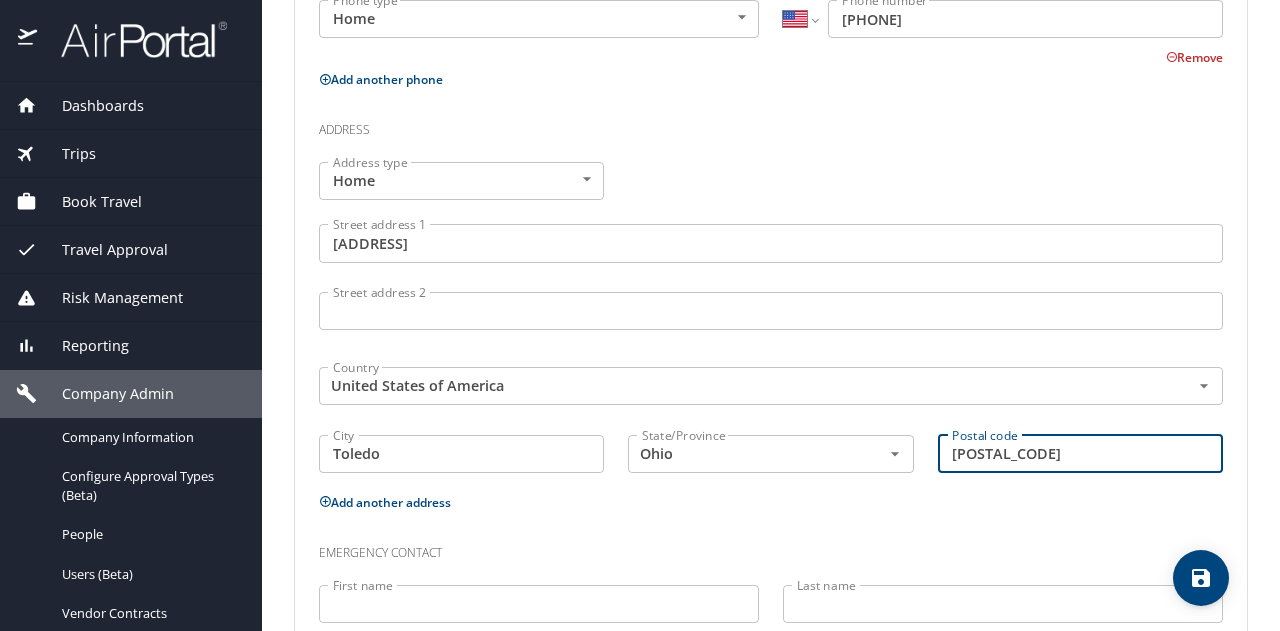 scroll, scrollTop: 800, scrollLeft: 0, axis: vertical 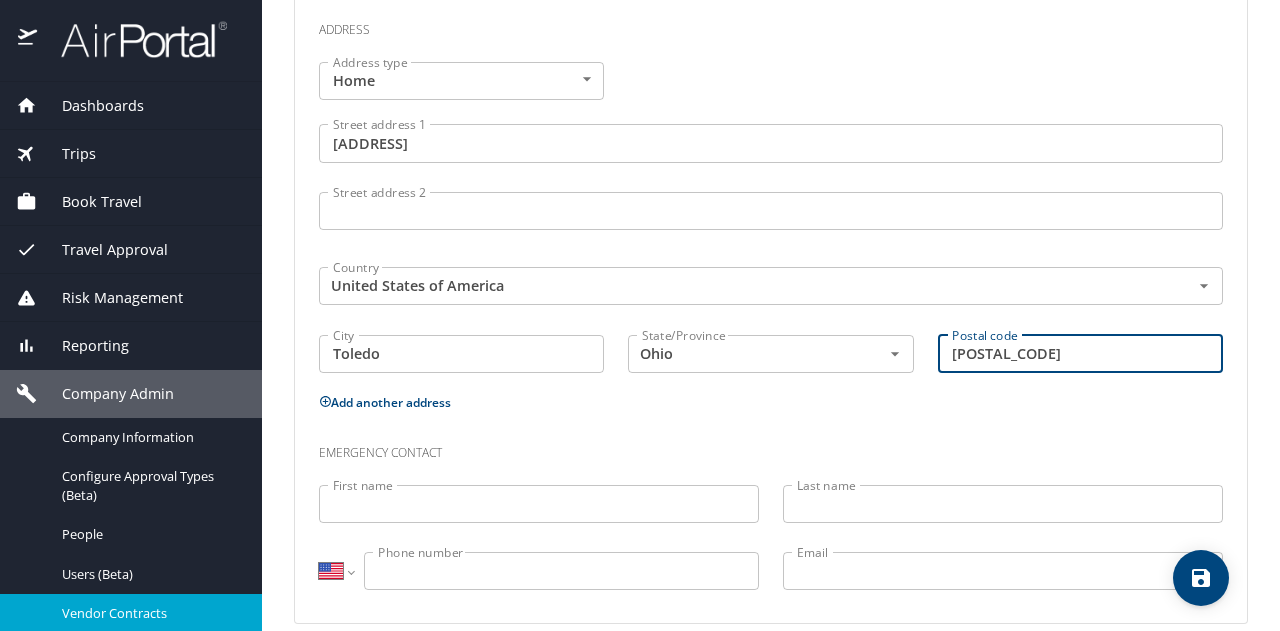 type on "43623" 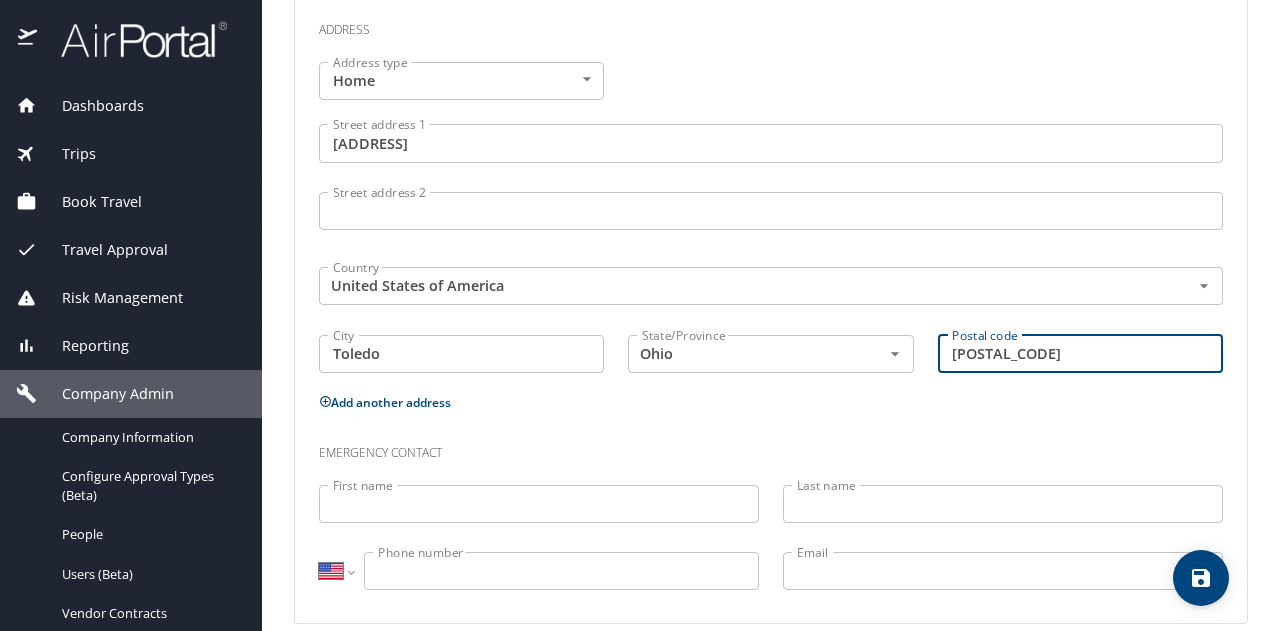 click on "First name" at bounding box center (539, 504) 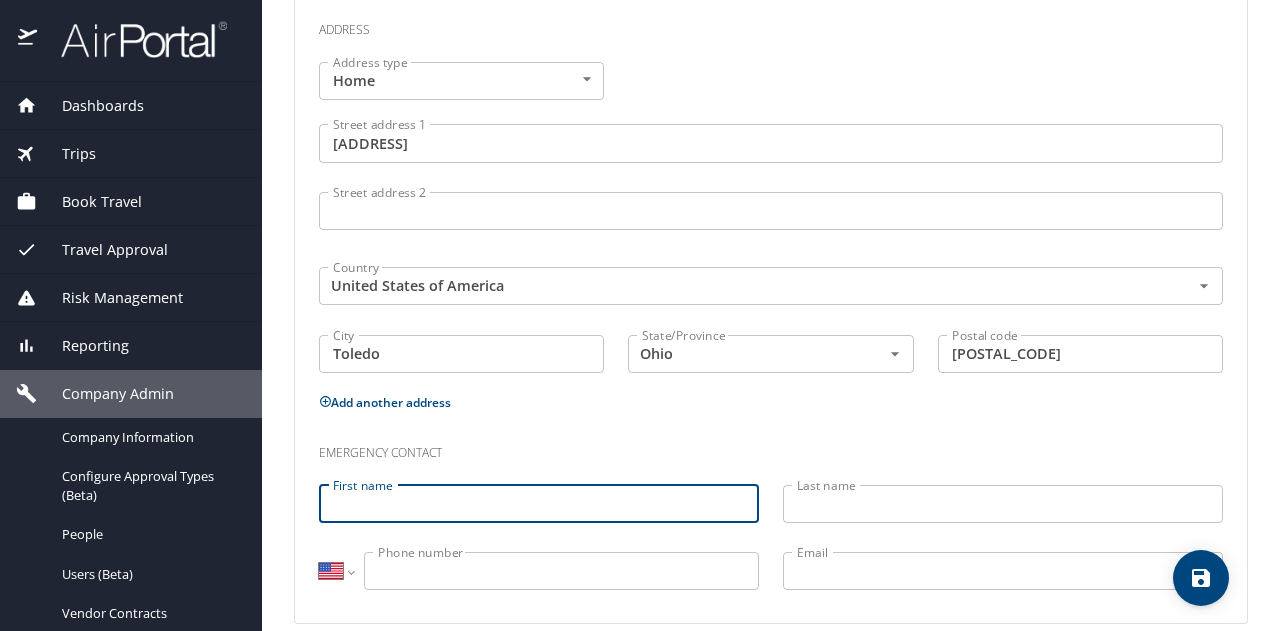 paste on "Raheela Zafar" 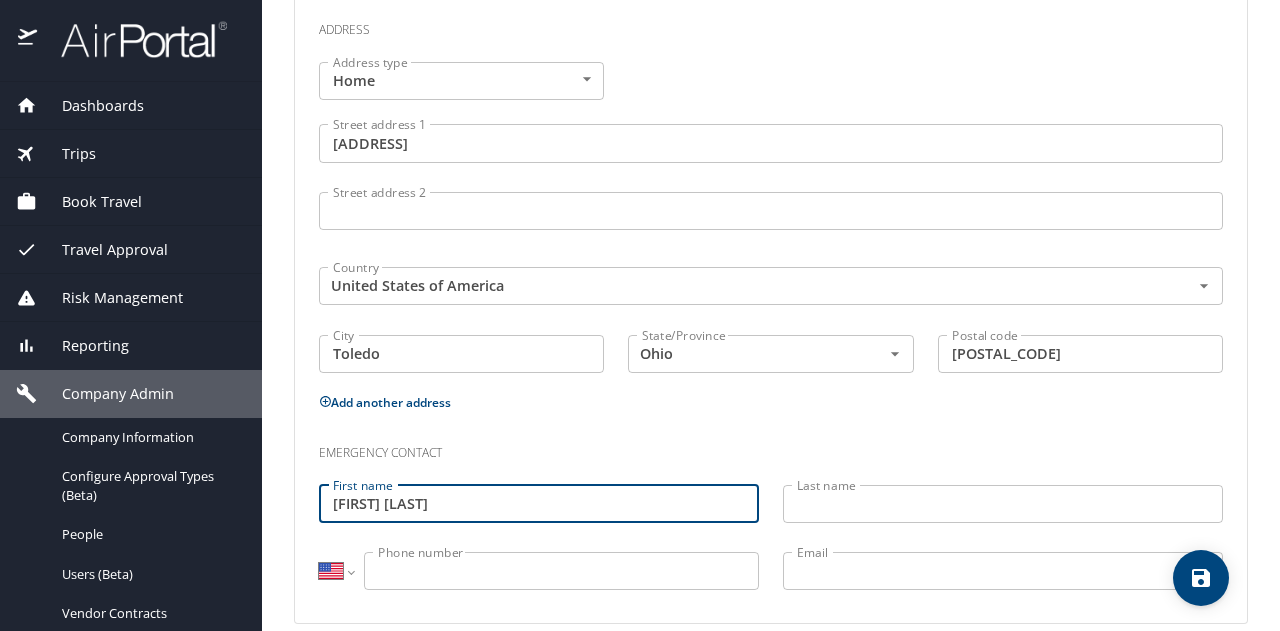 drag, startPoint x: 420, startPoint y: 501, endPoint x: 628, endPoint y: 507, distance: 208.08652 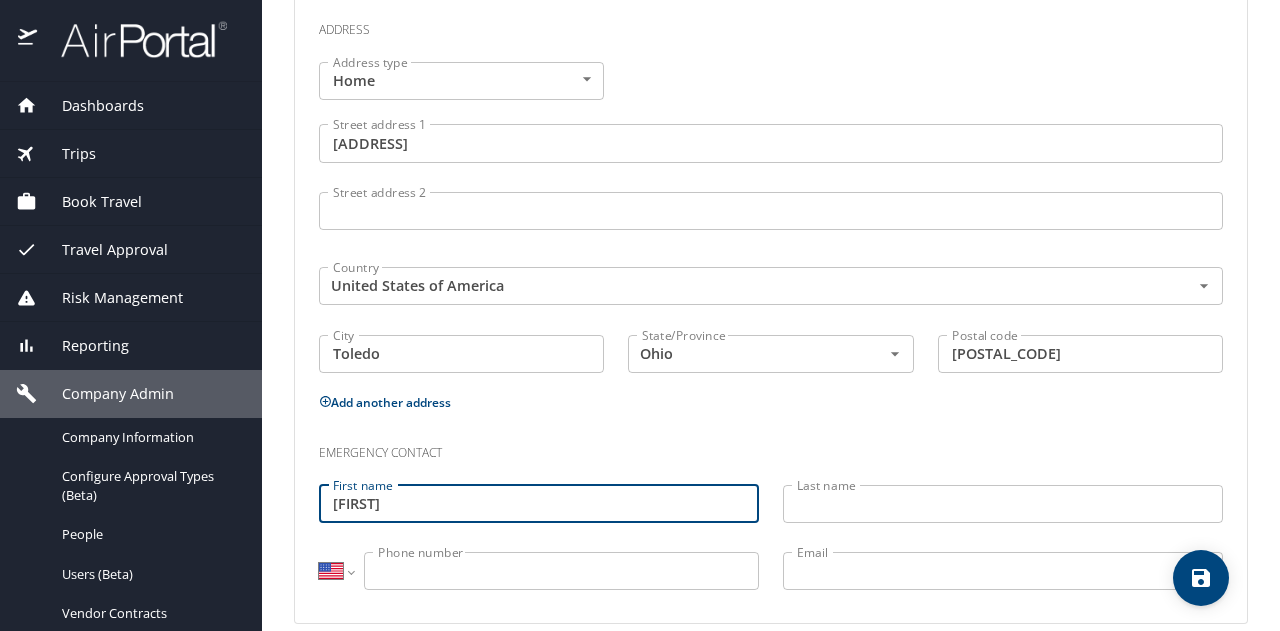 type on "Raheela" 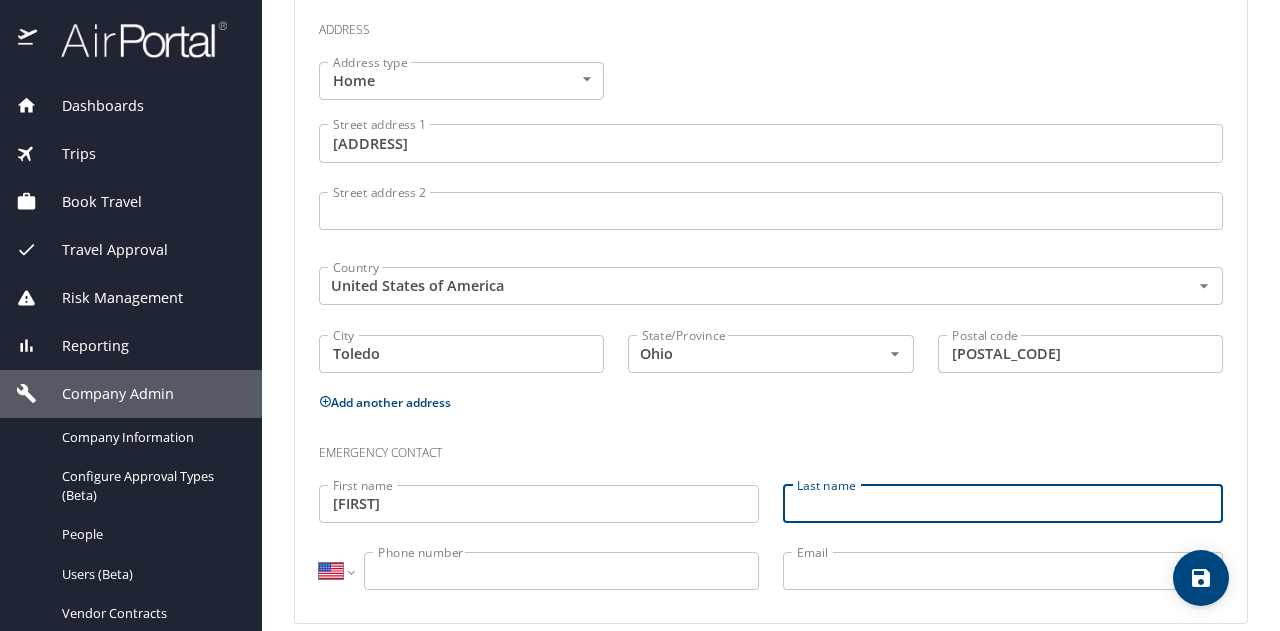 paste on "Raheela Zafar" 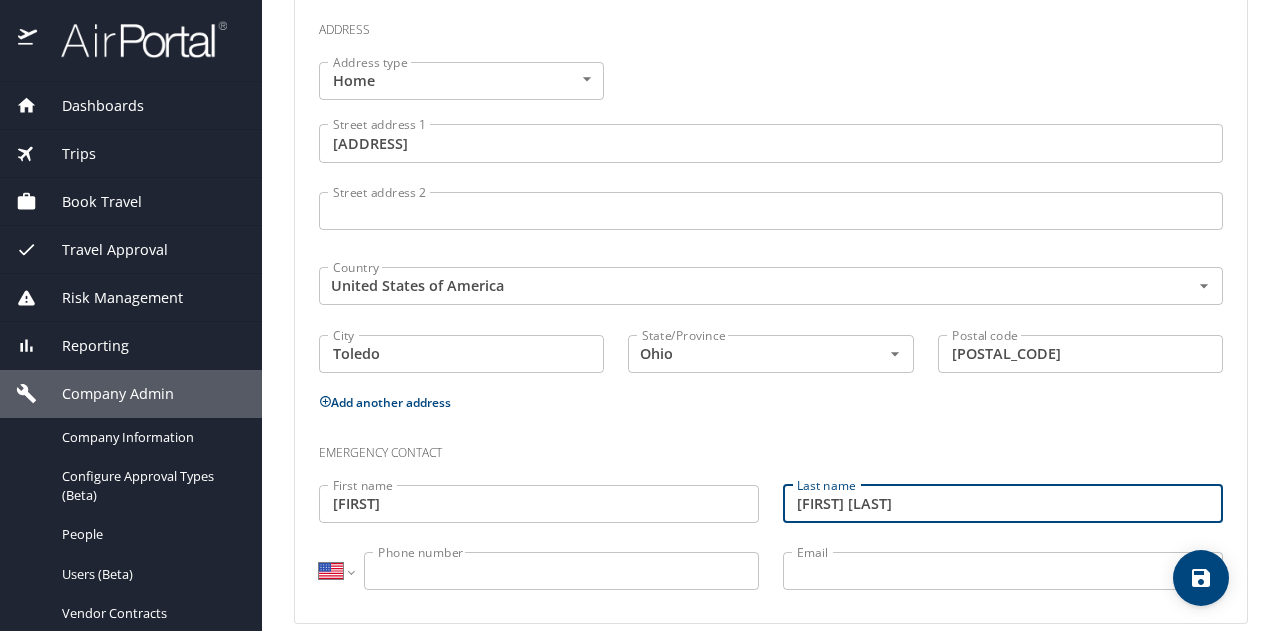 drag, startPoint x: 846, startPoint y: 495, endPoint x: 652, endPoint y: 507, distance: 194.37077 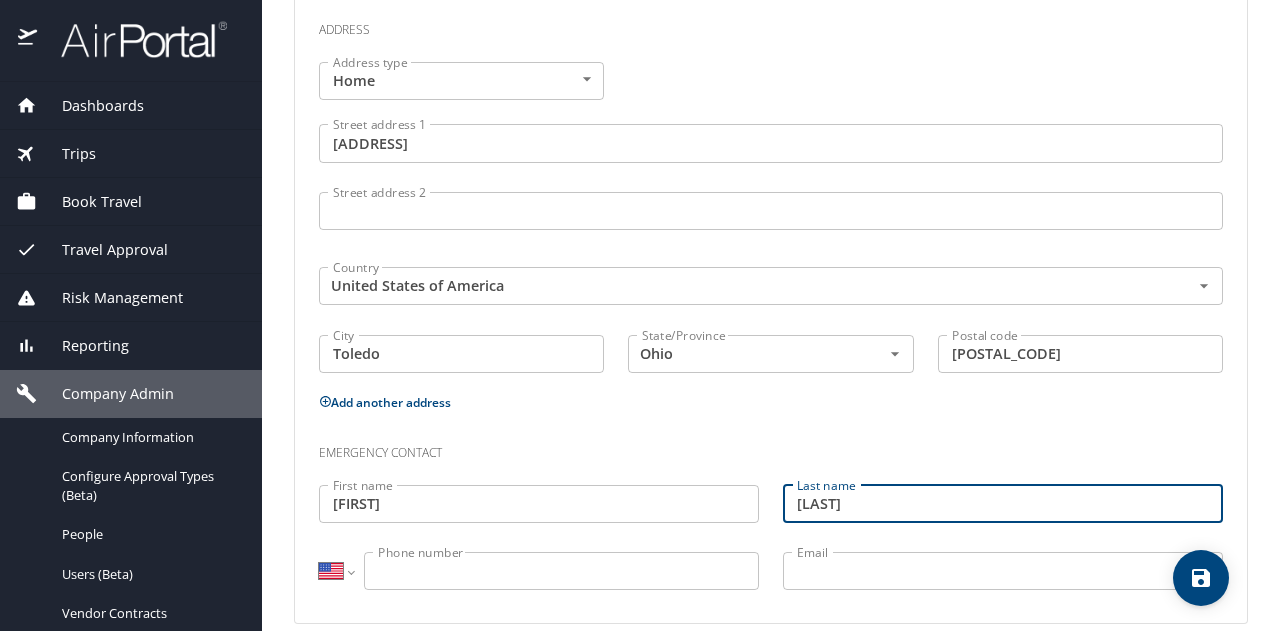 type on "Zafar" 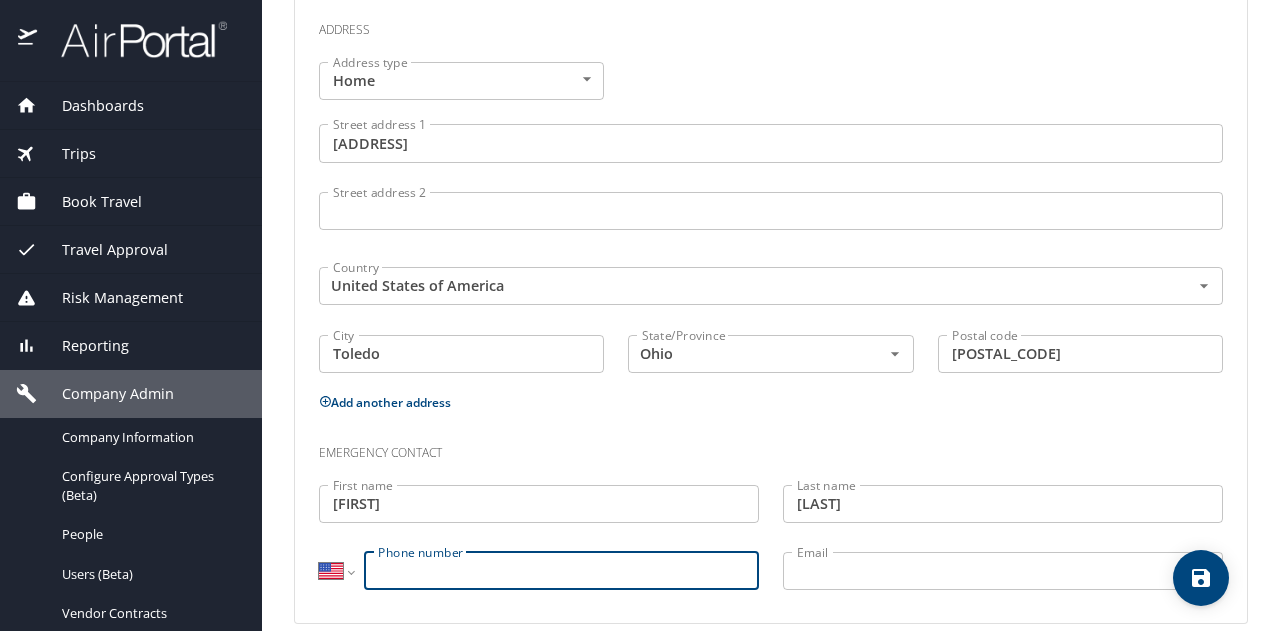 paste on "(513) 212-2911" 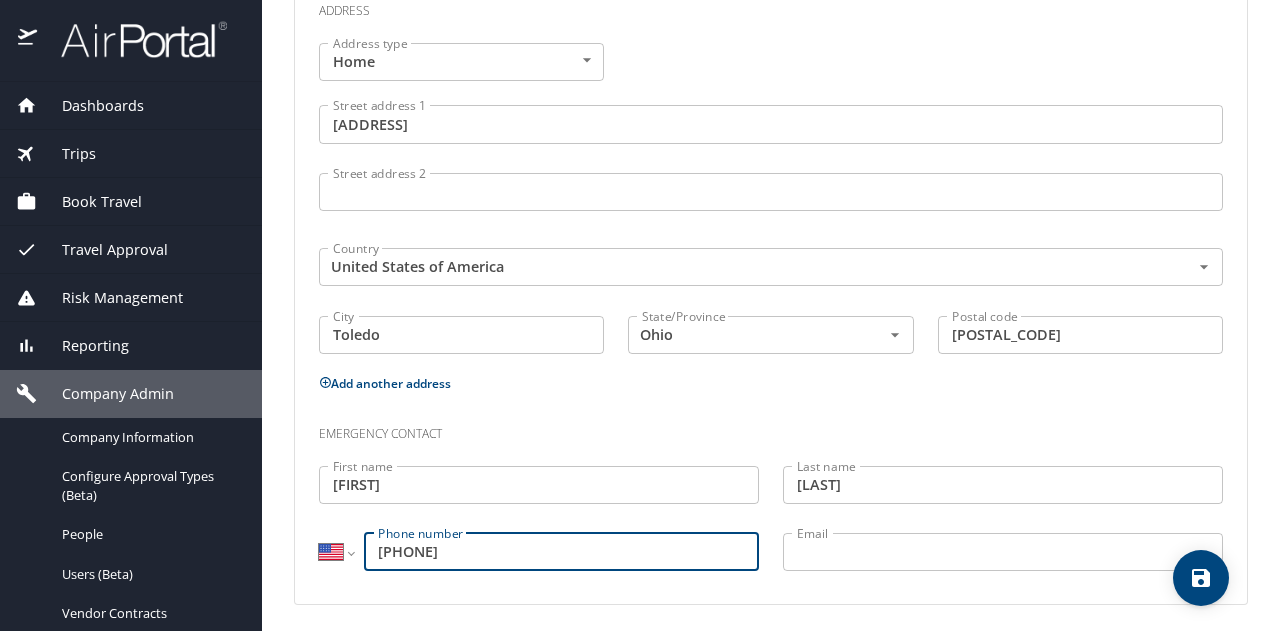 scroll, scrollTop: 821, scrollLeft: 0, axis: vertical 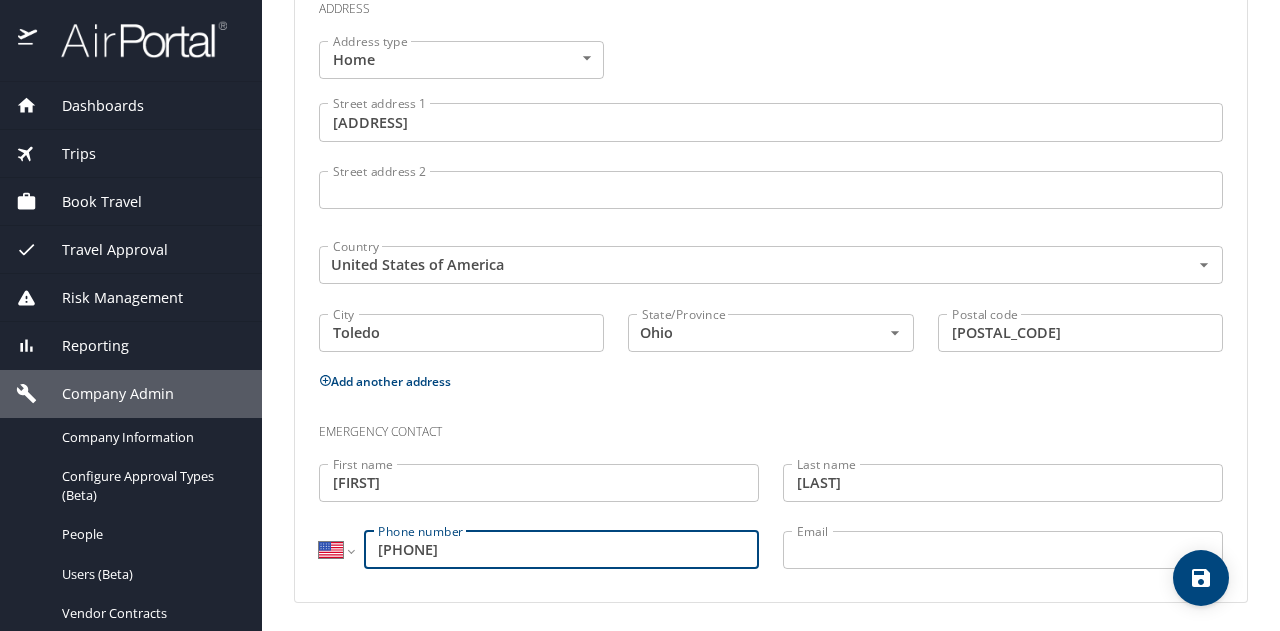 type on "(513) 212-2911" 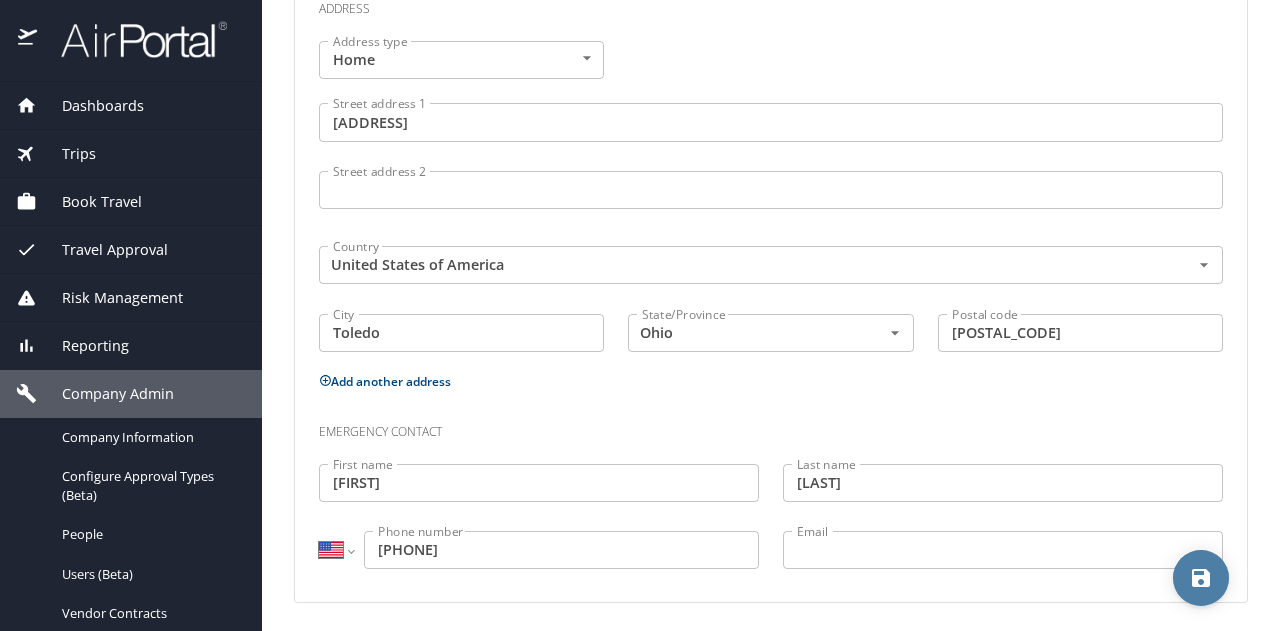 click 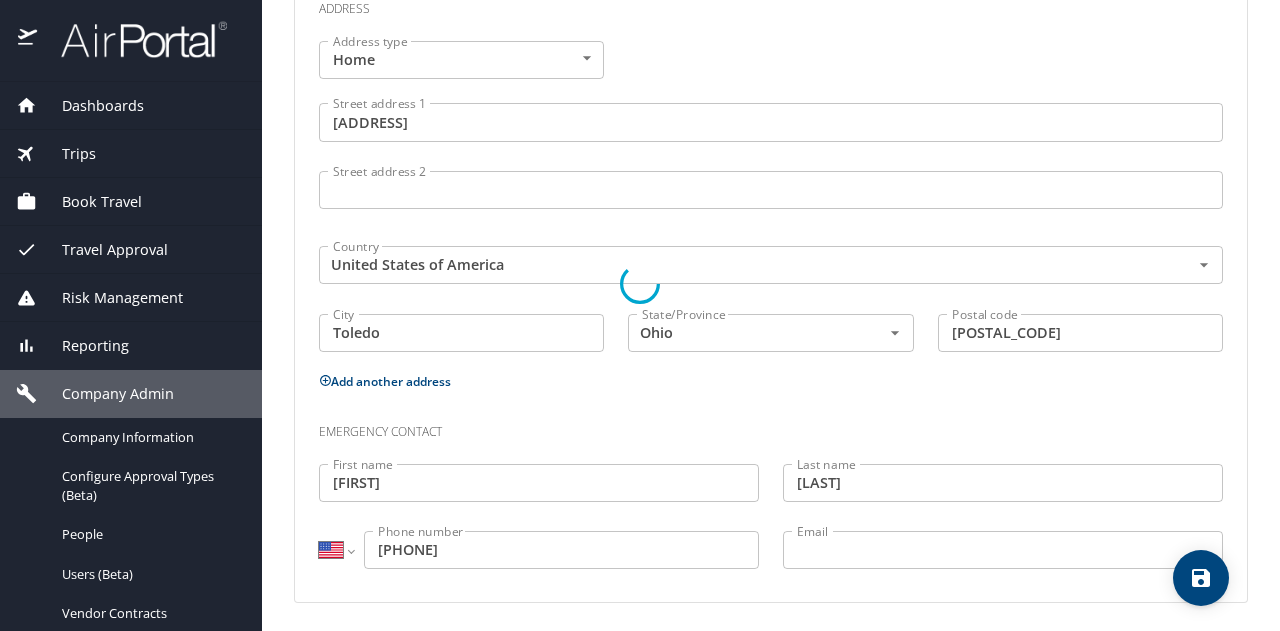 select on "US" 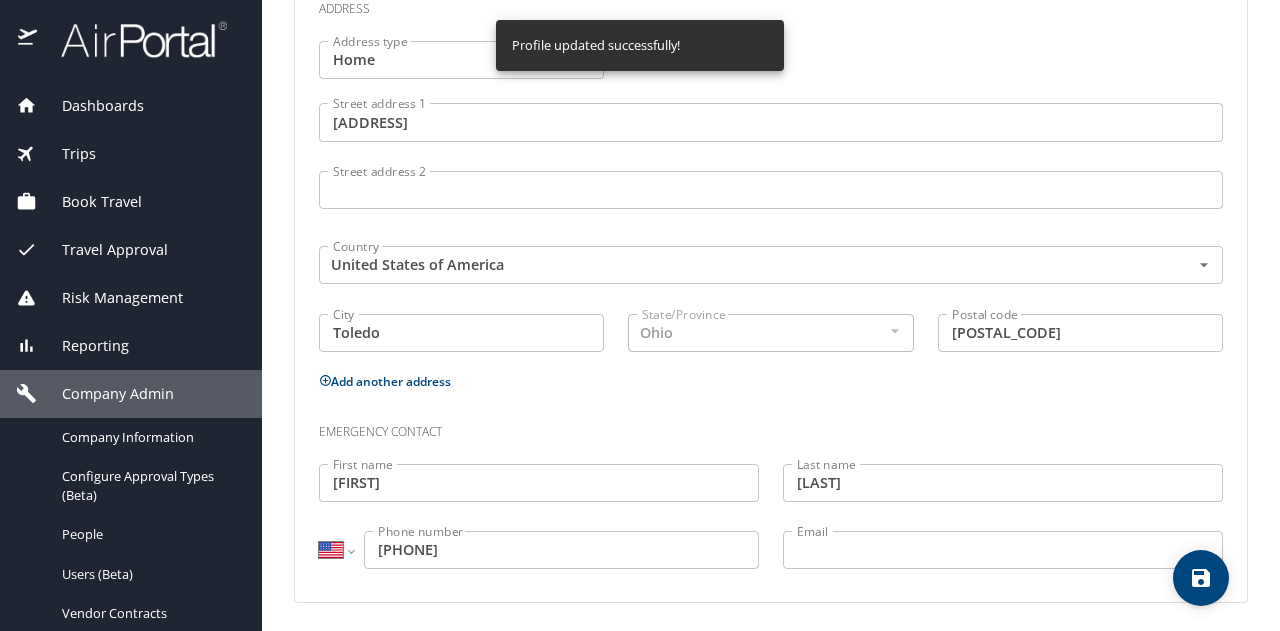 select on "US" 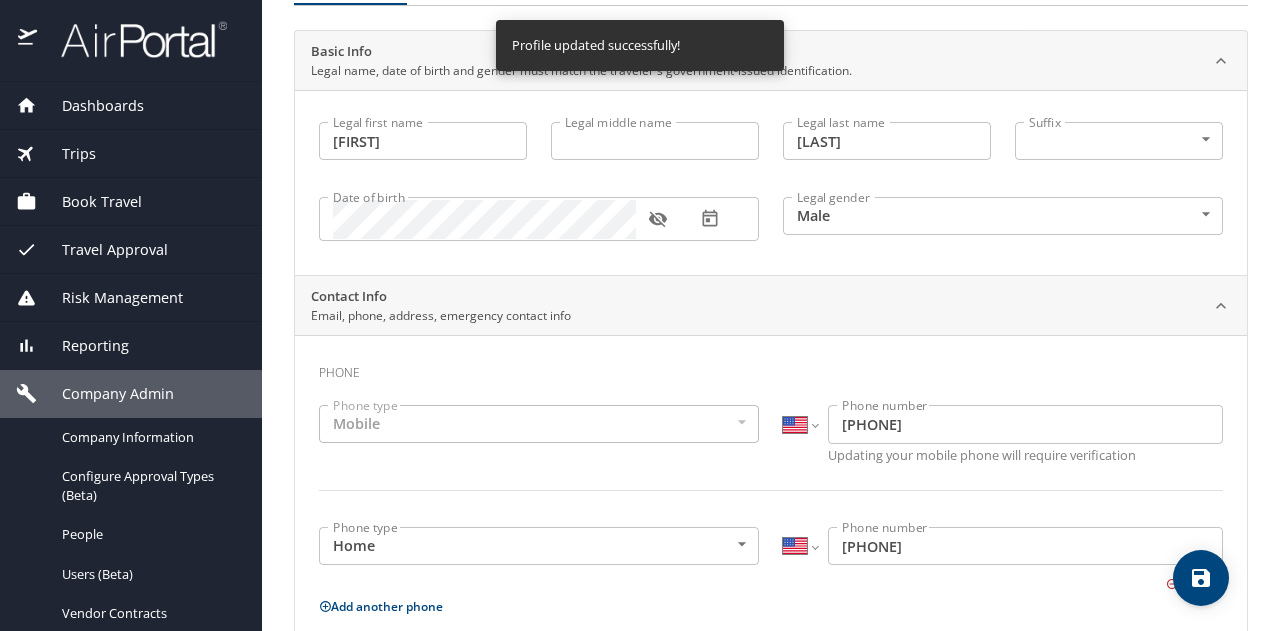 scroll, scrollTop: 0, scrollLeft: 0, axis: both 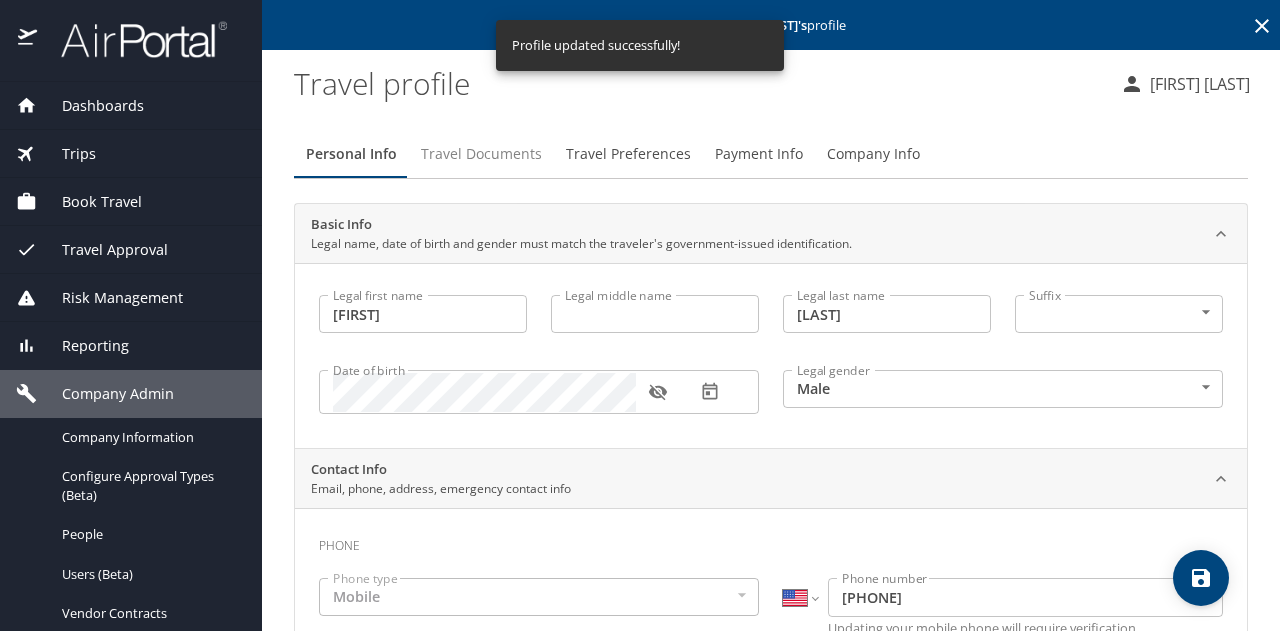 click on "Travel Documents" at bounding box center (481, 154) 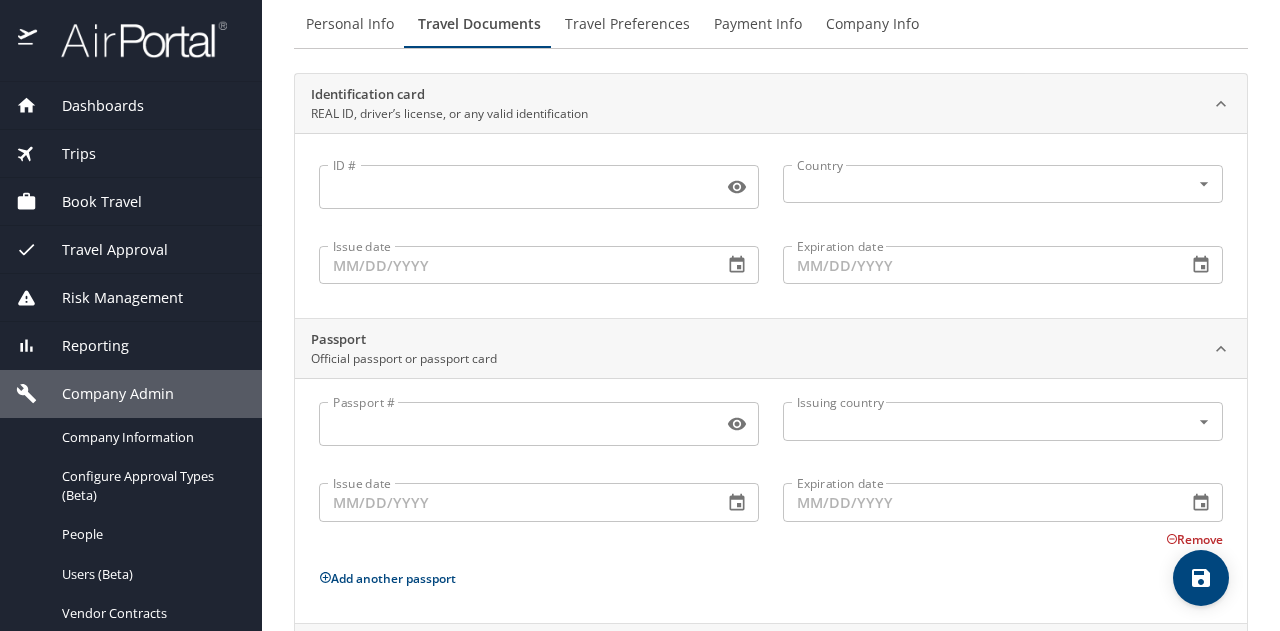 scroll, scrollTop: 0, scrollLeft: 0, axis: both 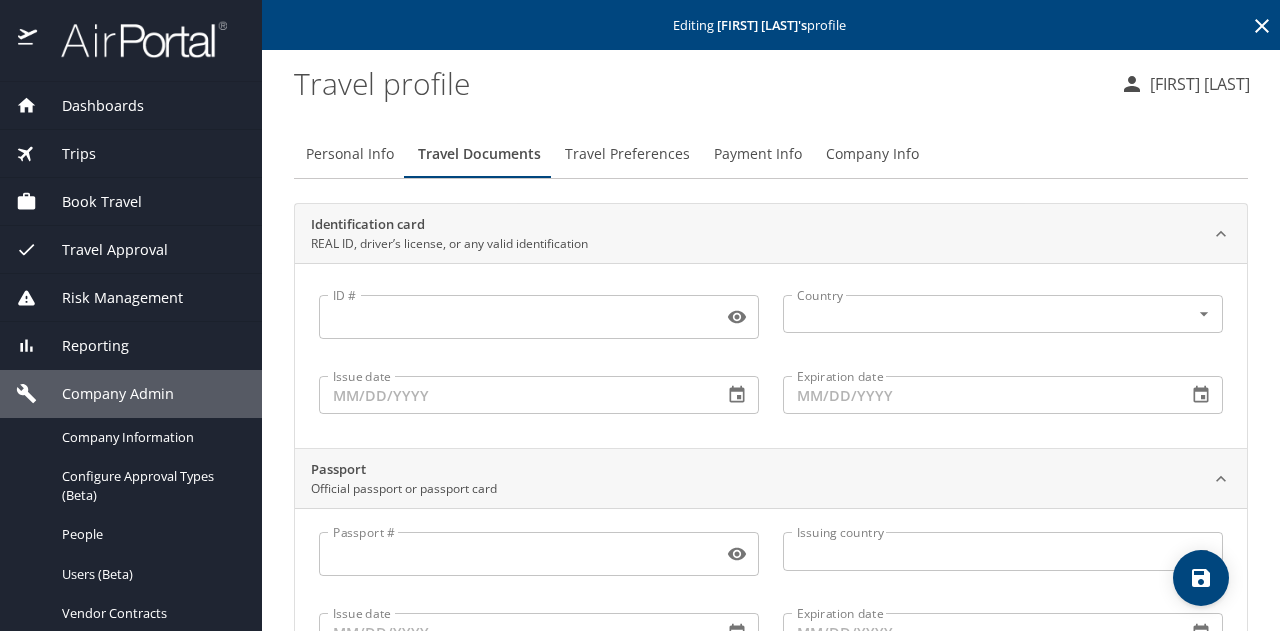 click on "Travel Preferences" at bounding box center (627, 154) 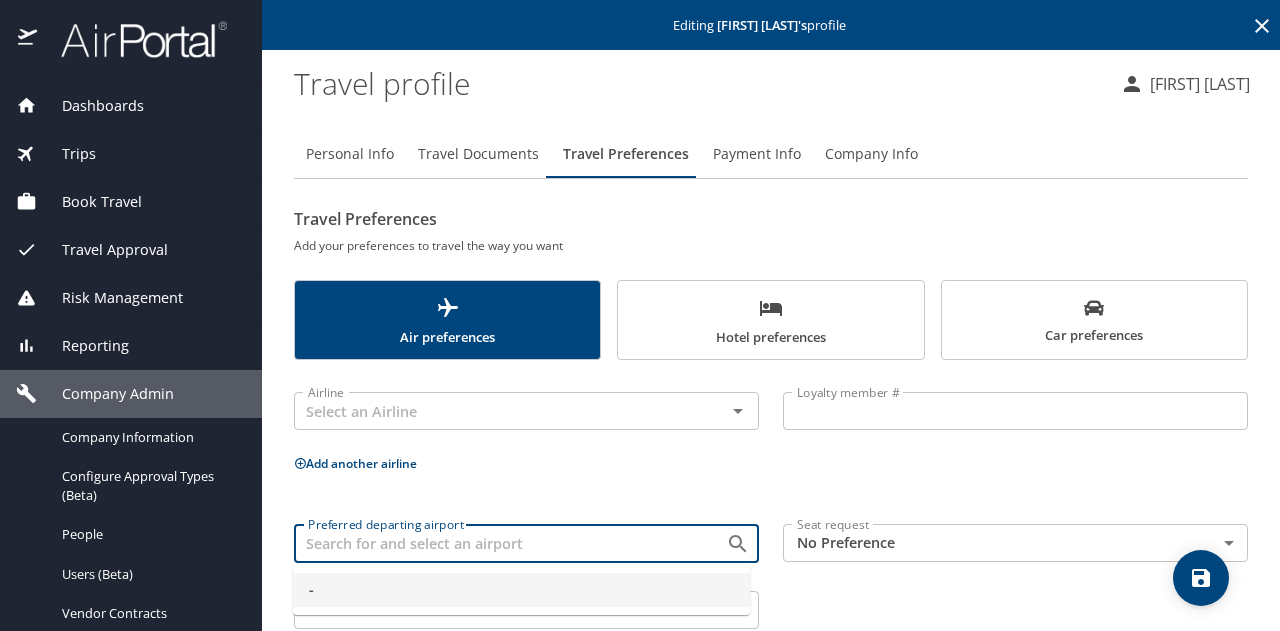 click on "Preferred departing airport" at bounding box center (497, 543) 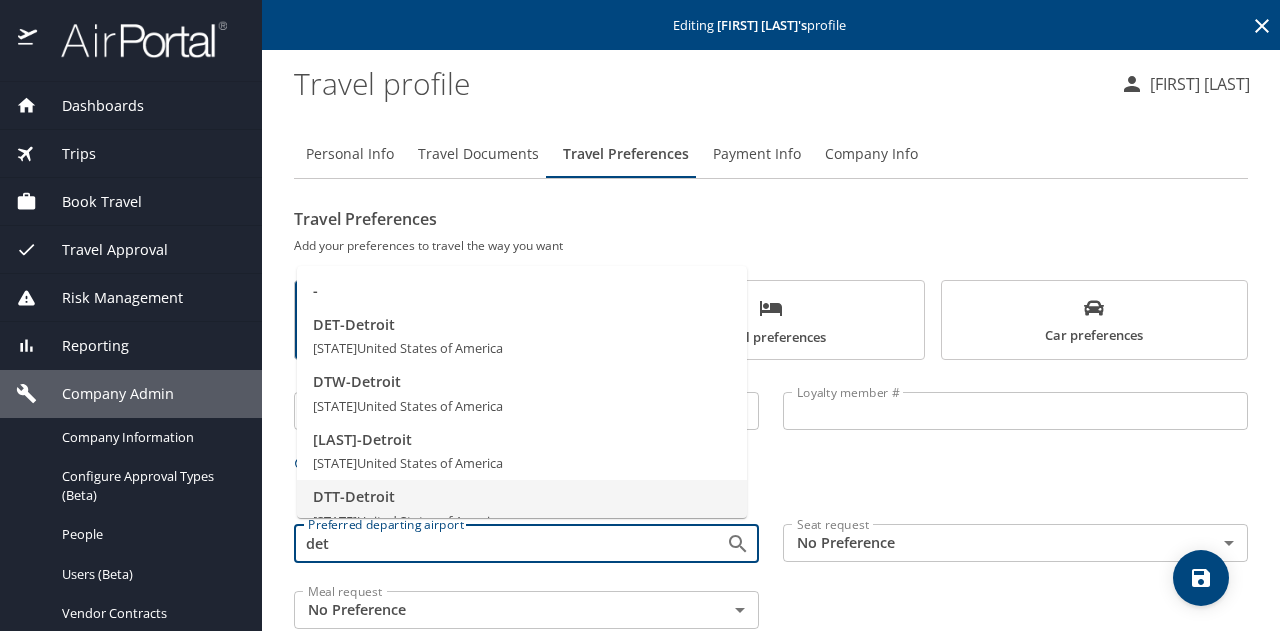 click on "DTT  -  Detroit" at bounding box center (522, 497) 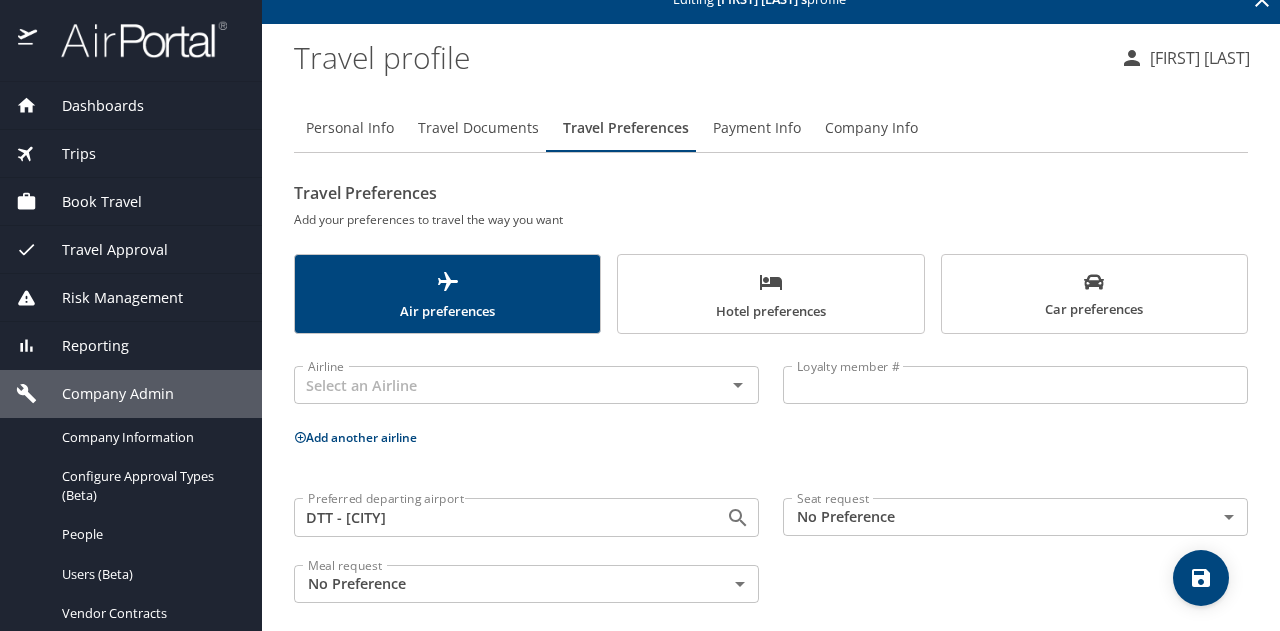 scroll, scrollTop: 40, scrollLeft: 0, axis: vertical 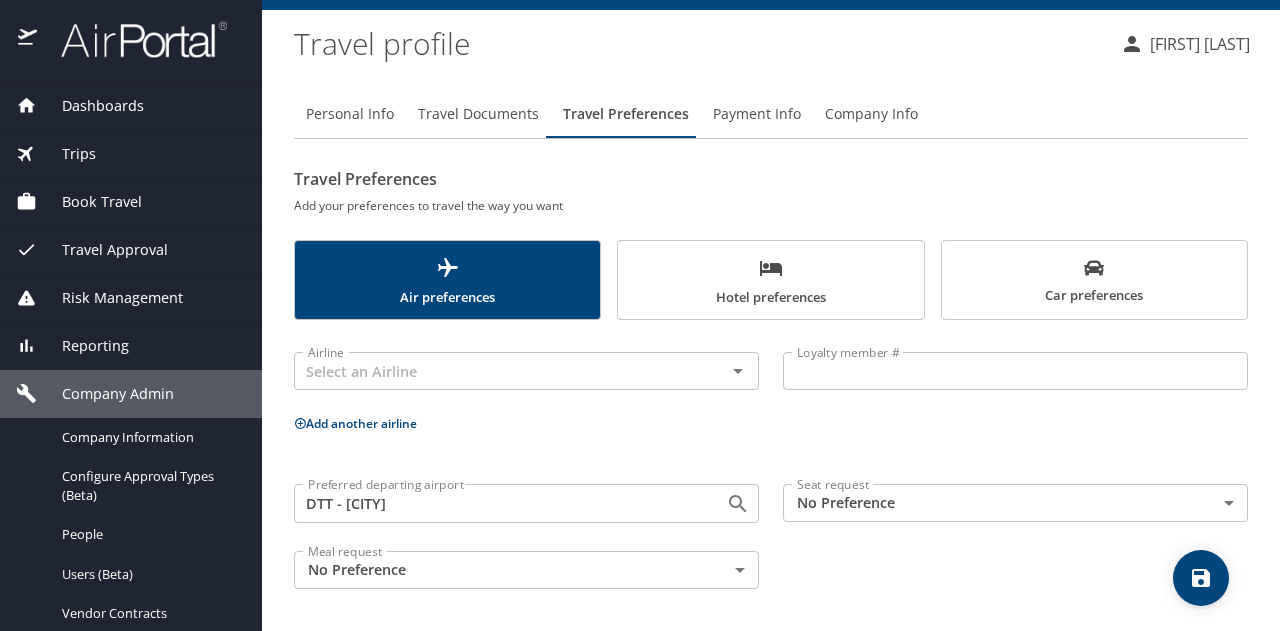 click 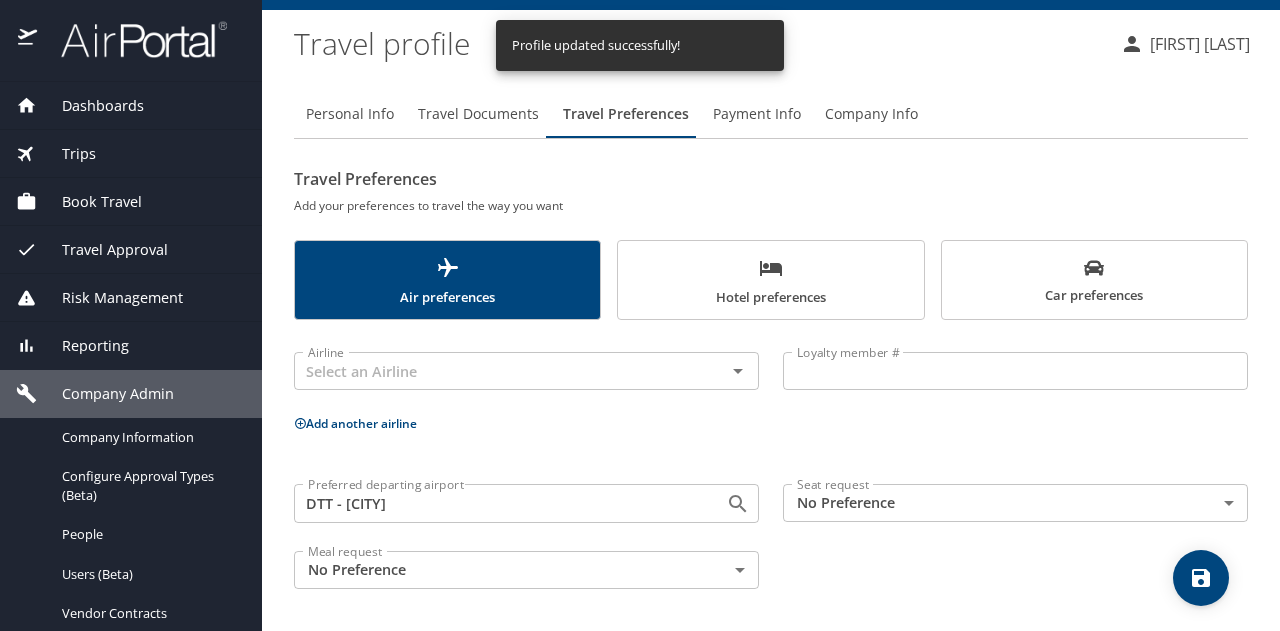click on "Book Travel" at bounding box center [89, 202] 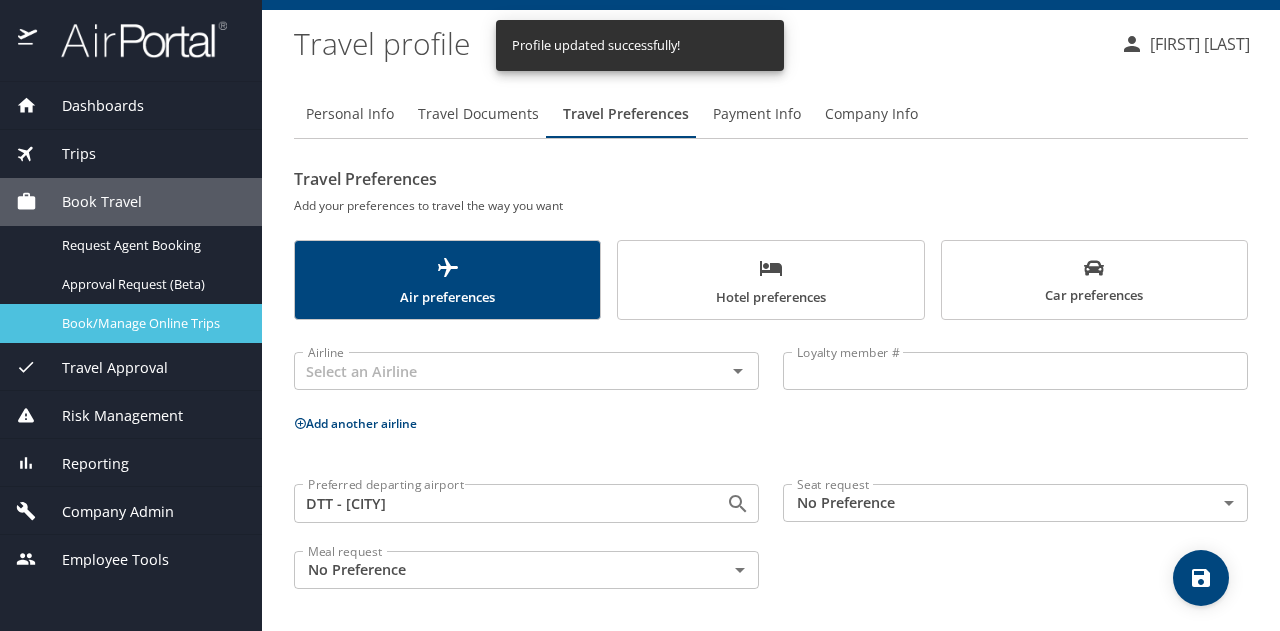 click on "Book/Manage Online Trips" at bounding box center [131, 323] 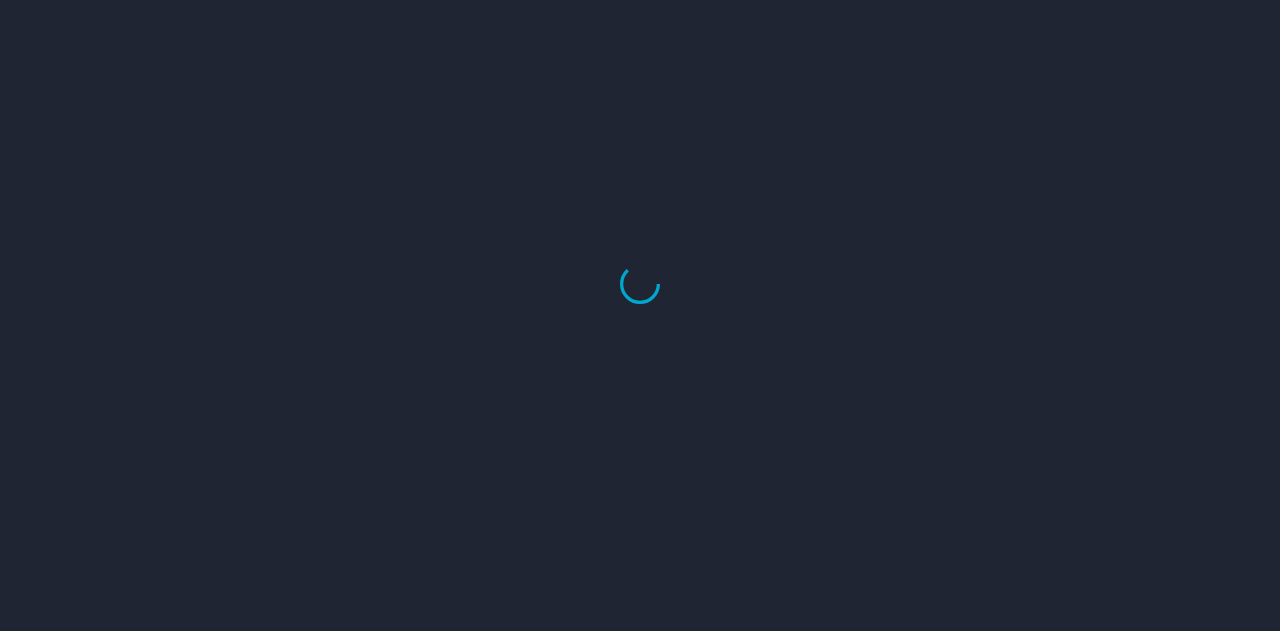 scroll, scrollTop: 0, scrollLeft: 0, axis: both 